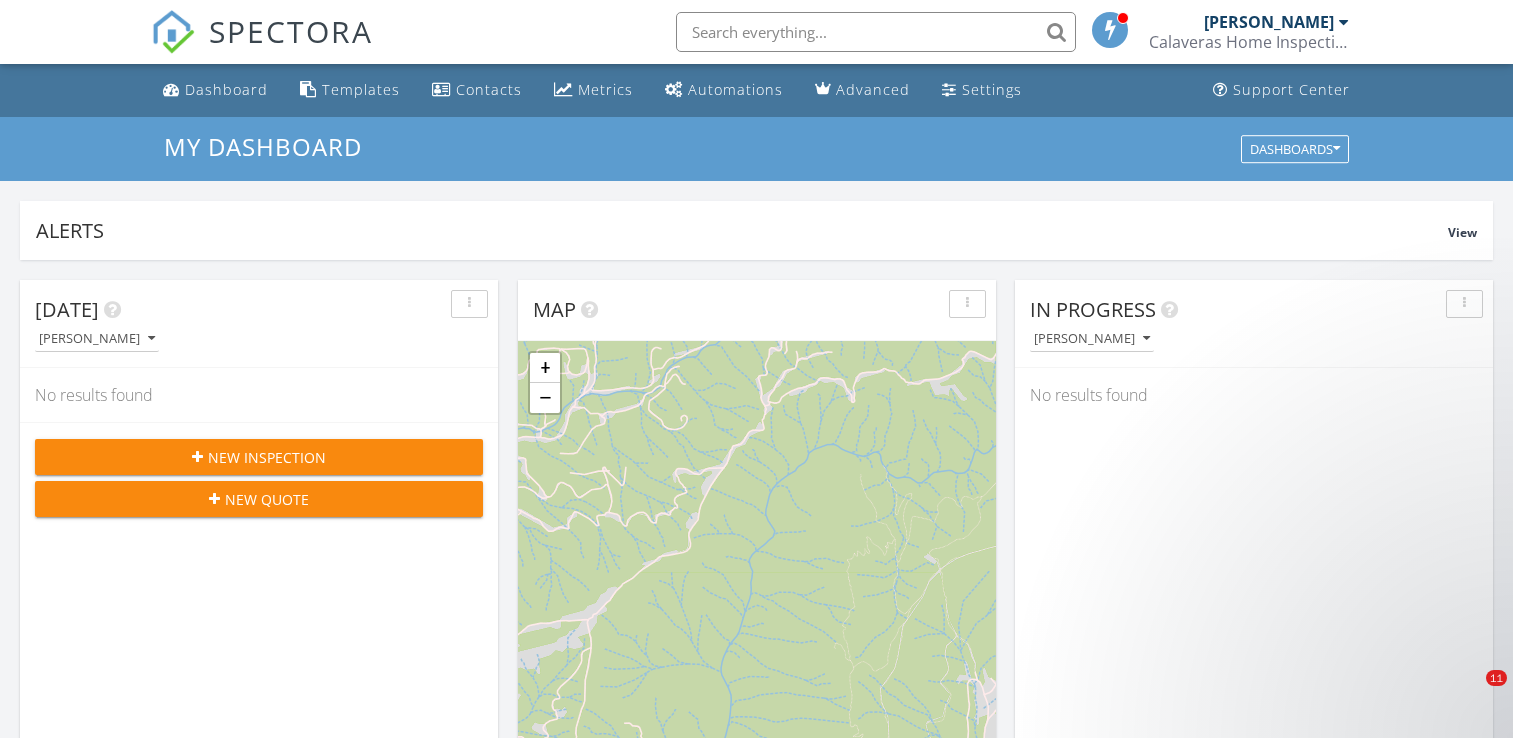 scroll, scrollTop: 900, scrollLeft: 0, axis: vertical 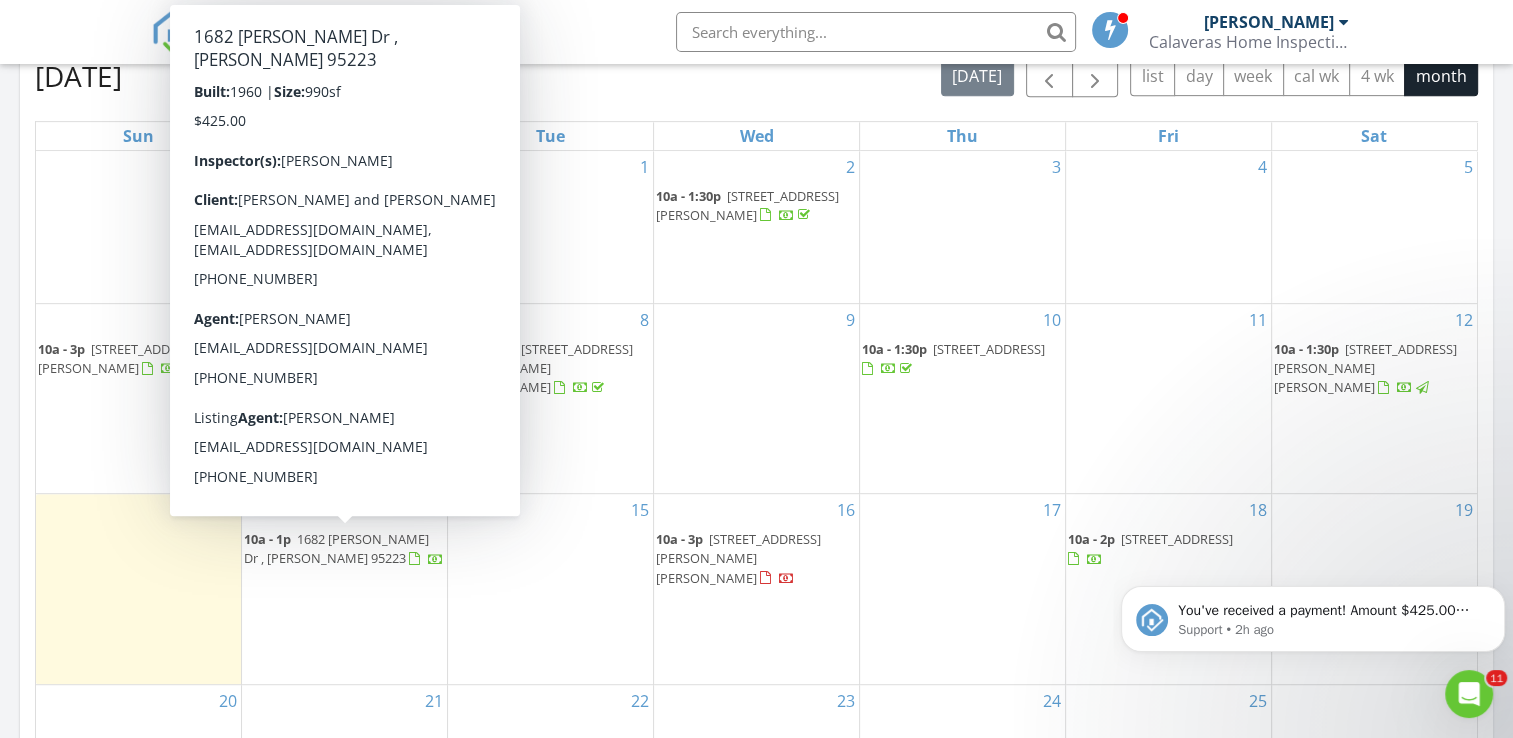 click on "1682 [PERSON_NAME] Dr , [PERSON_NAME] 95223" at bounding box center [336, 548] 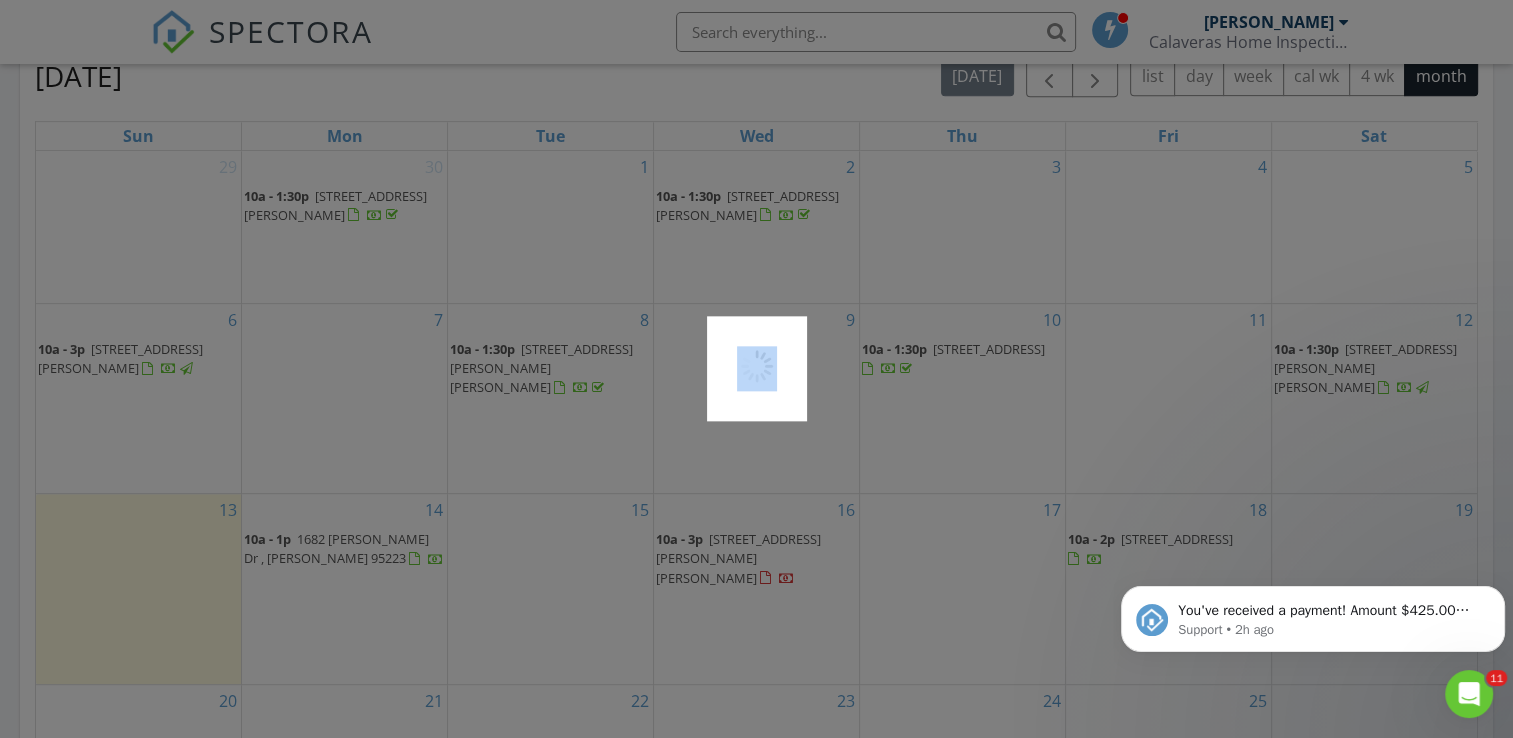 click at bounding box center (756, 369) 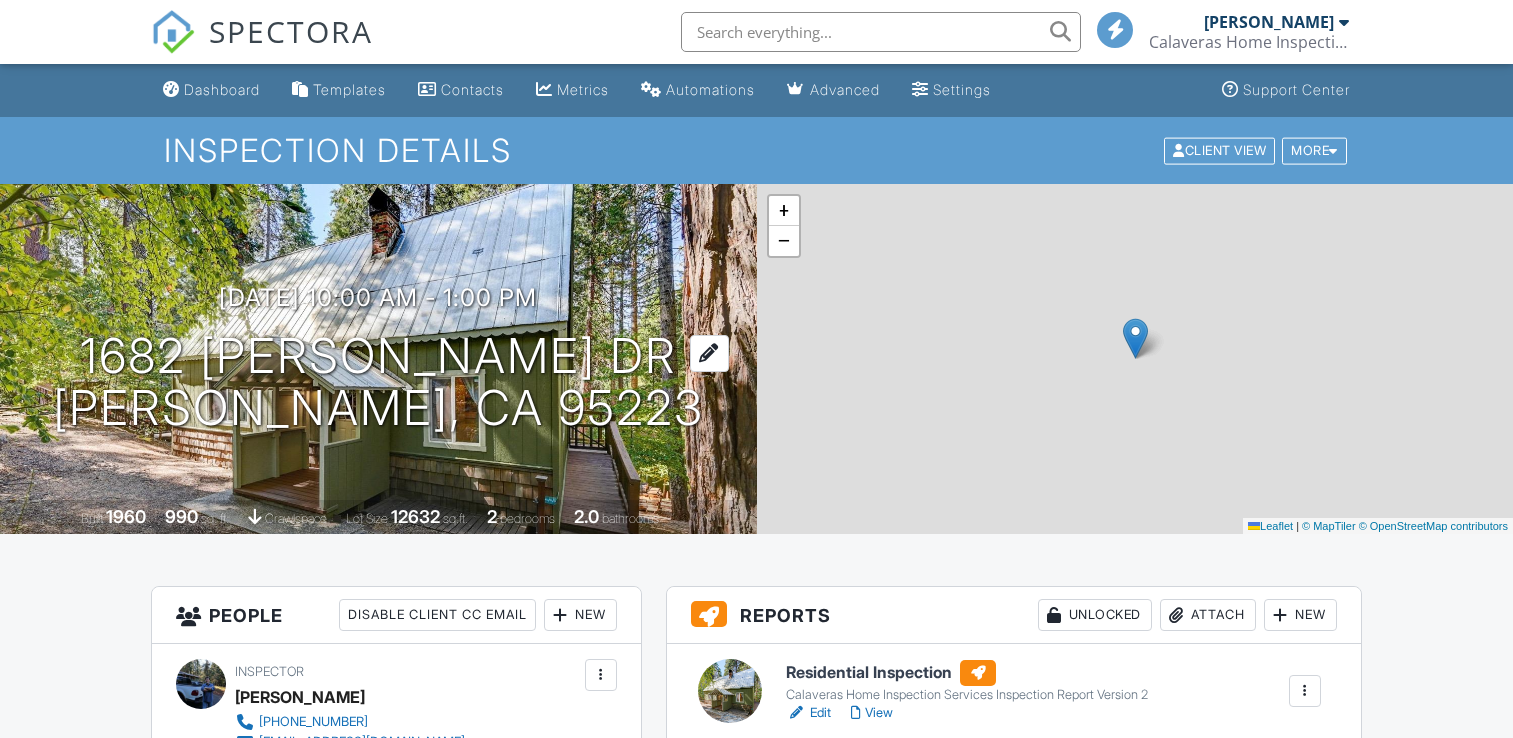 scroll, scrollTop: 0, scrollLeft: 0, axis: both 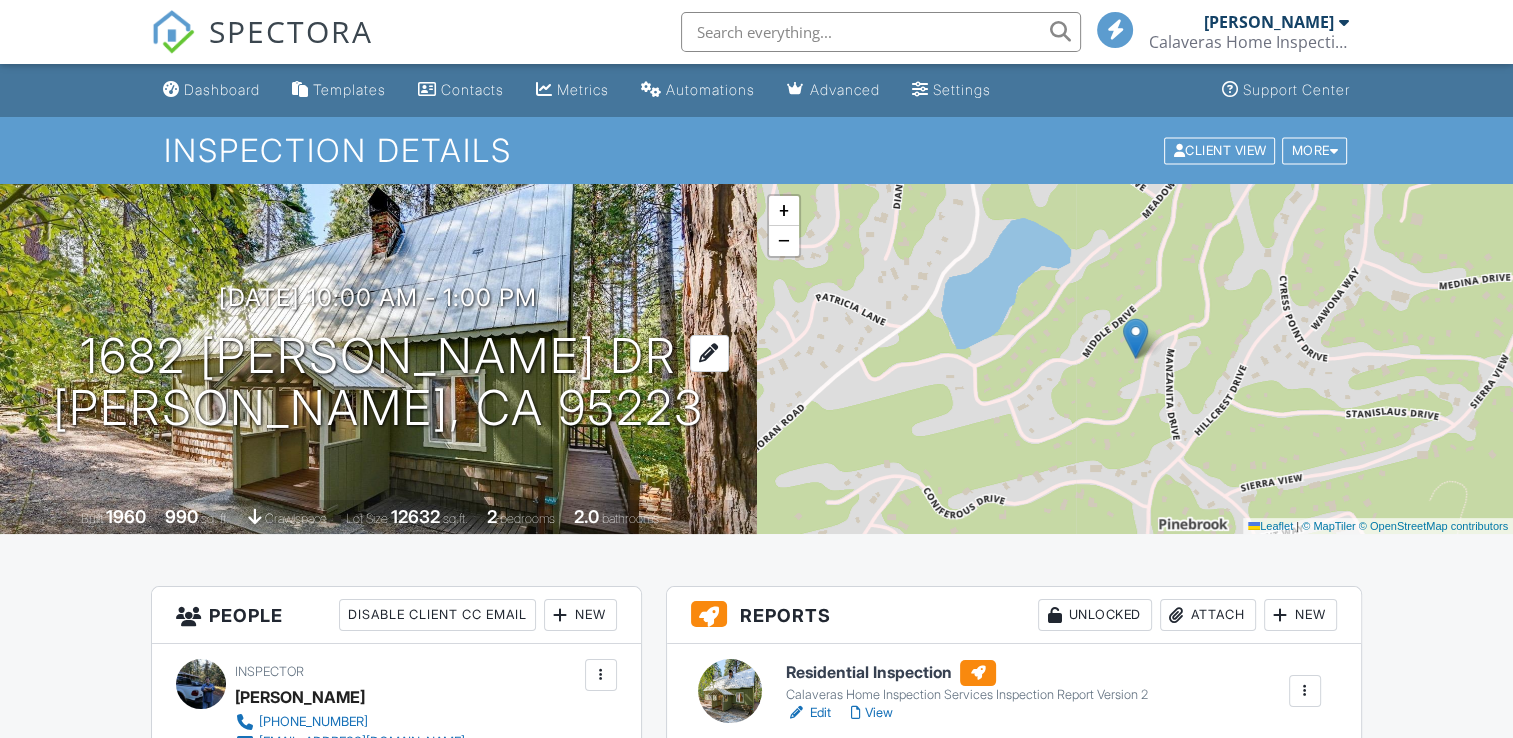 click on "1682 Bonfilio Dr
Arnold, CA 95223" at bounding box center [378, 383] 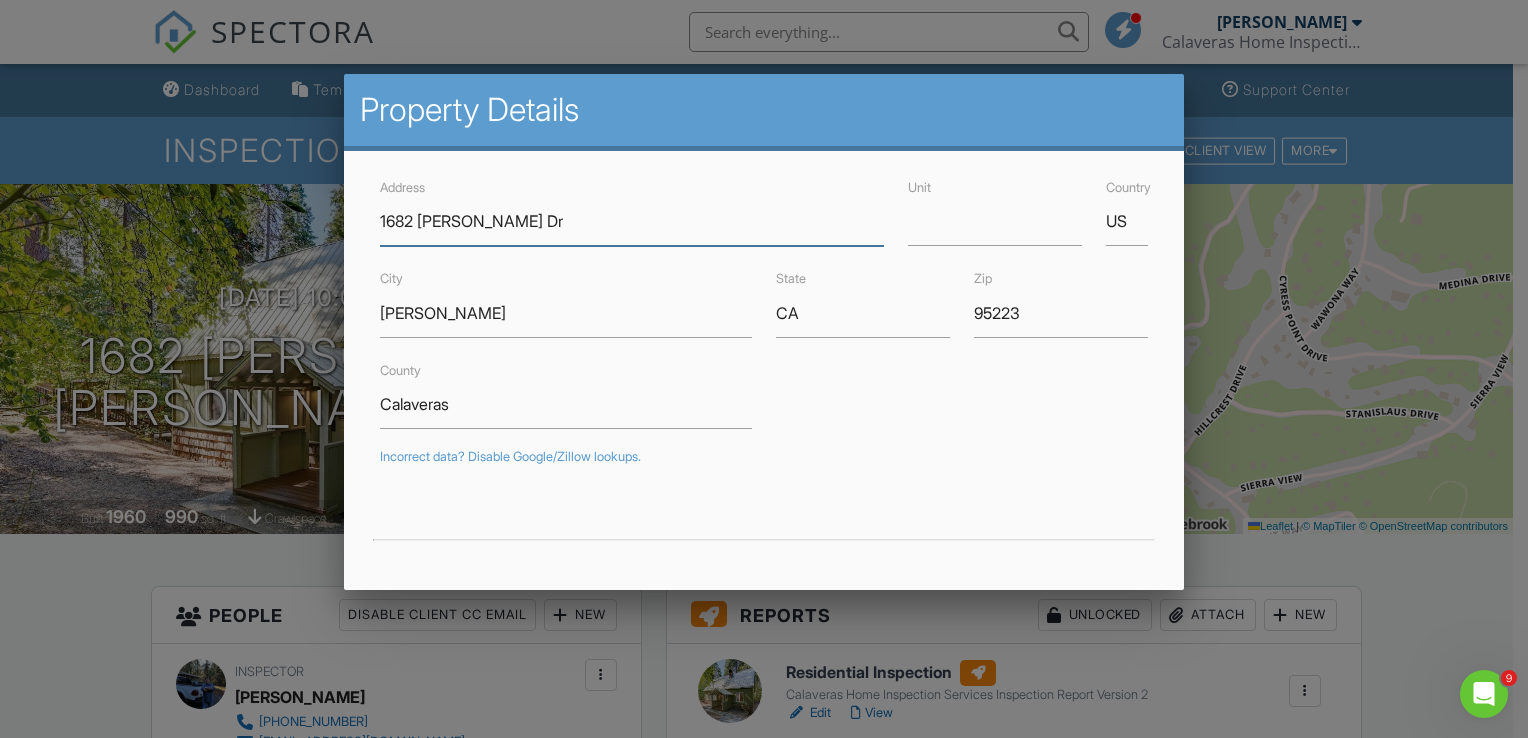 scroll, scrollTop: 0, scrollLeft: 0, axis: both 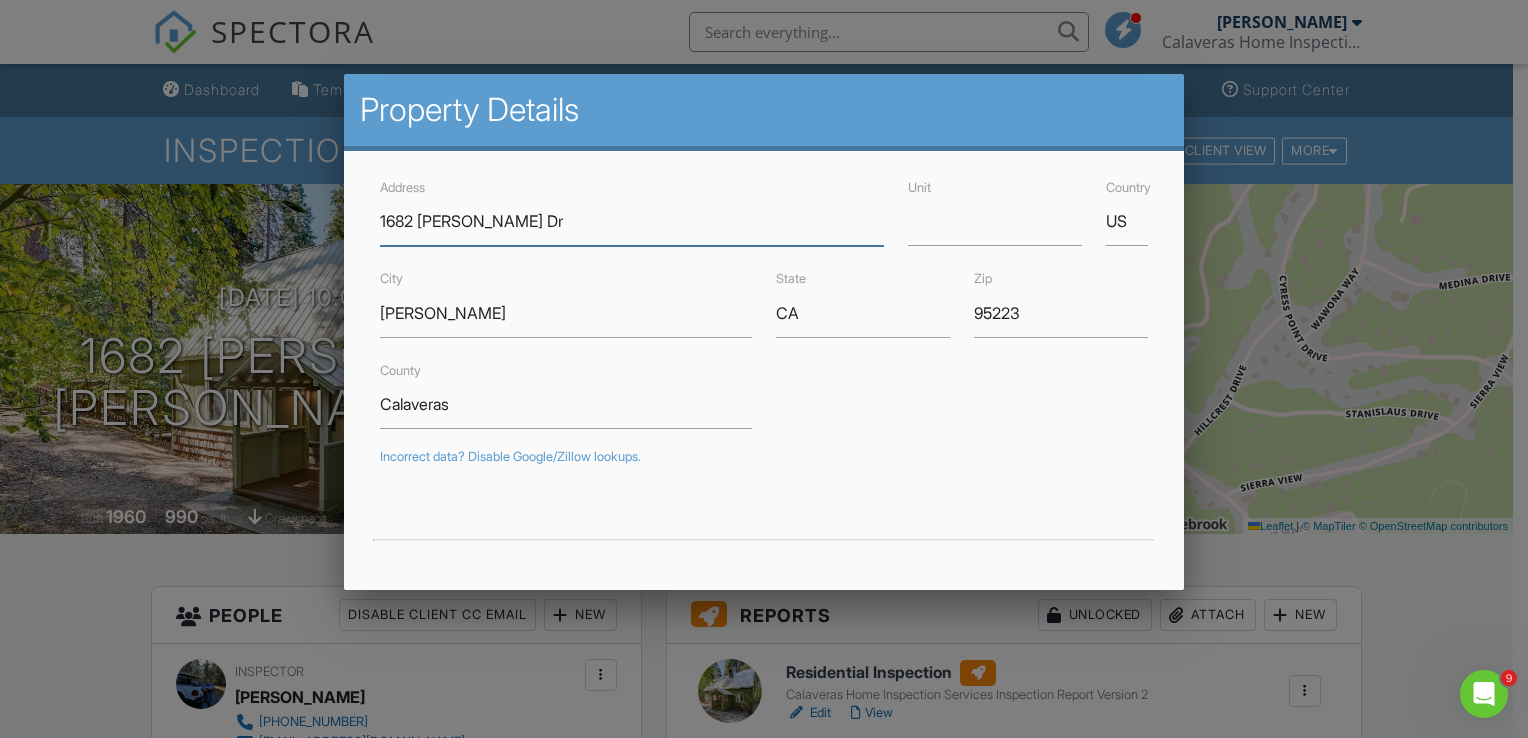click on "1682 Bonfilio Dr" at bounding box center [632, 221] 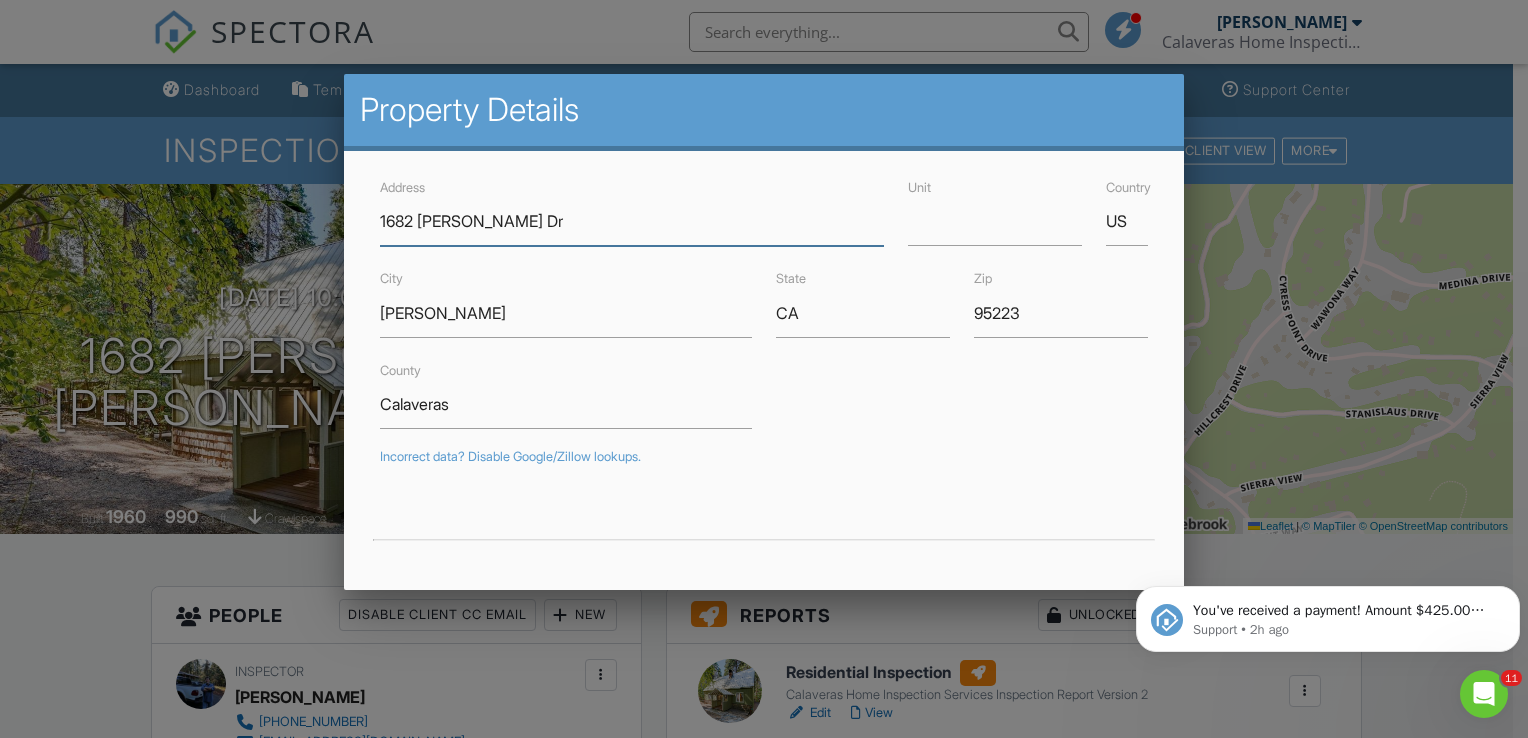 scroll, scrollTop: 0, scrollLeft: 0, axis: both 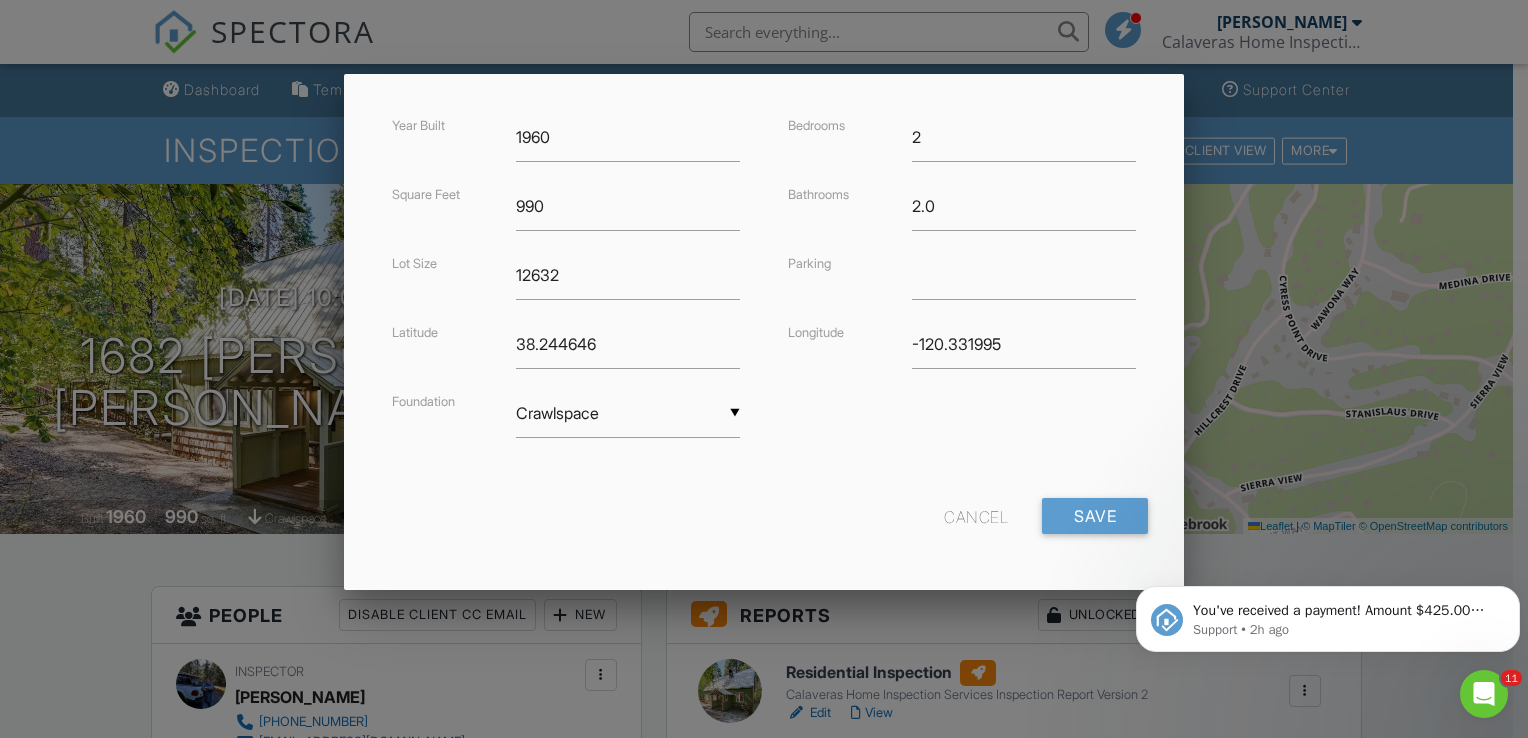 type on "1627 [PERSON_NAME] Dr" 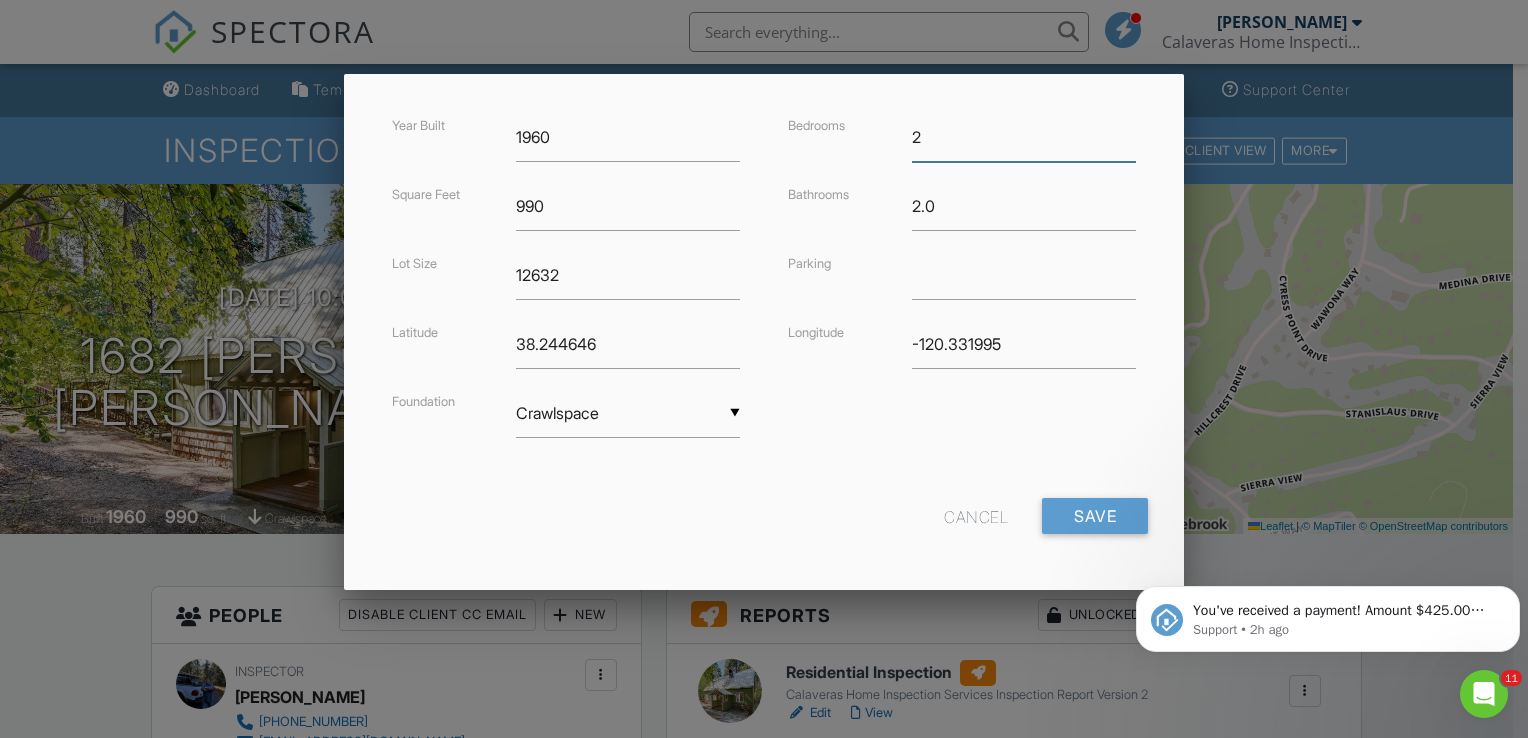 click on "2" at bounding box center (1024, 137) 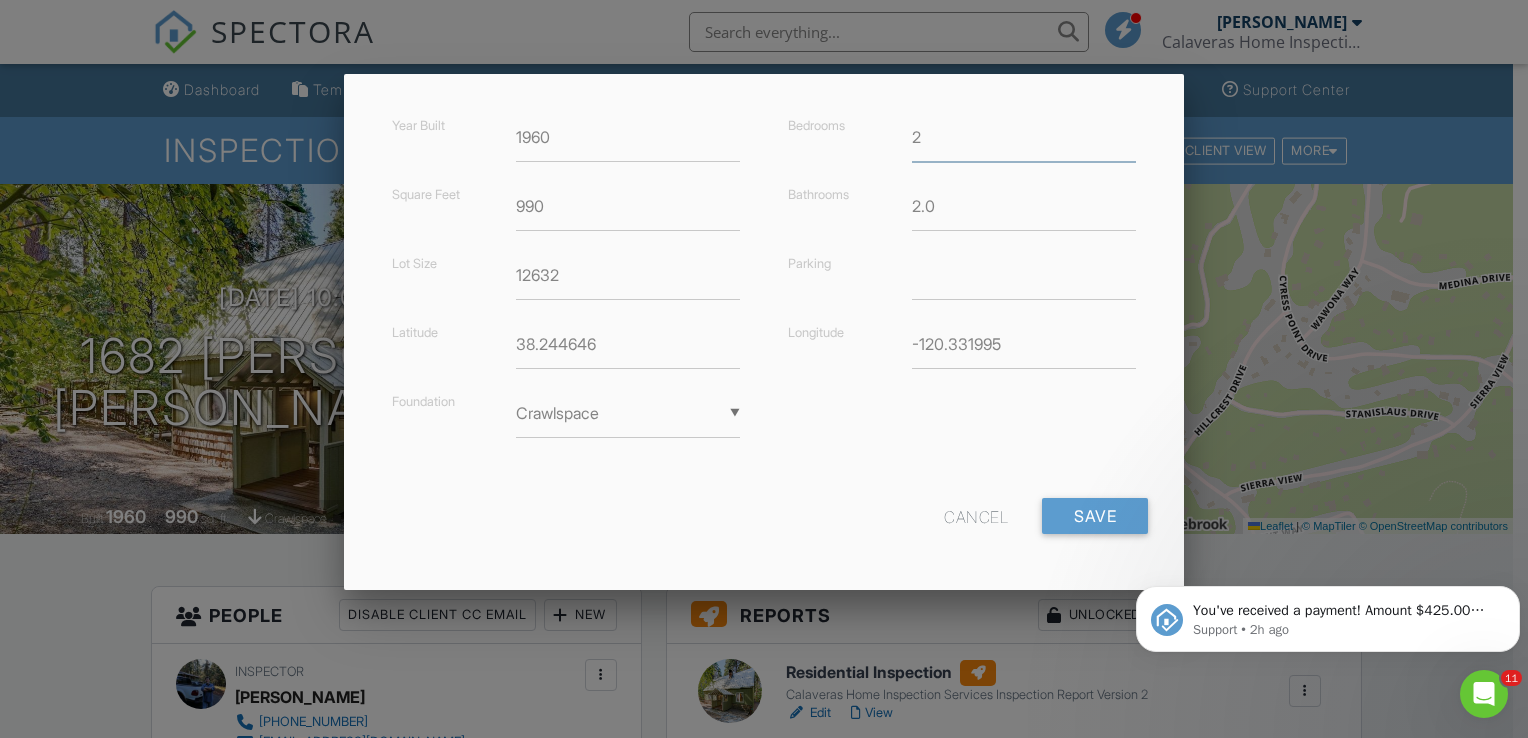 type on "38.2449197" 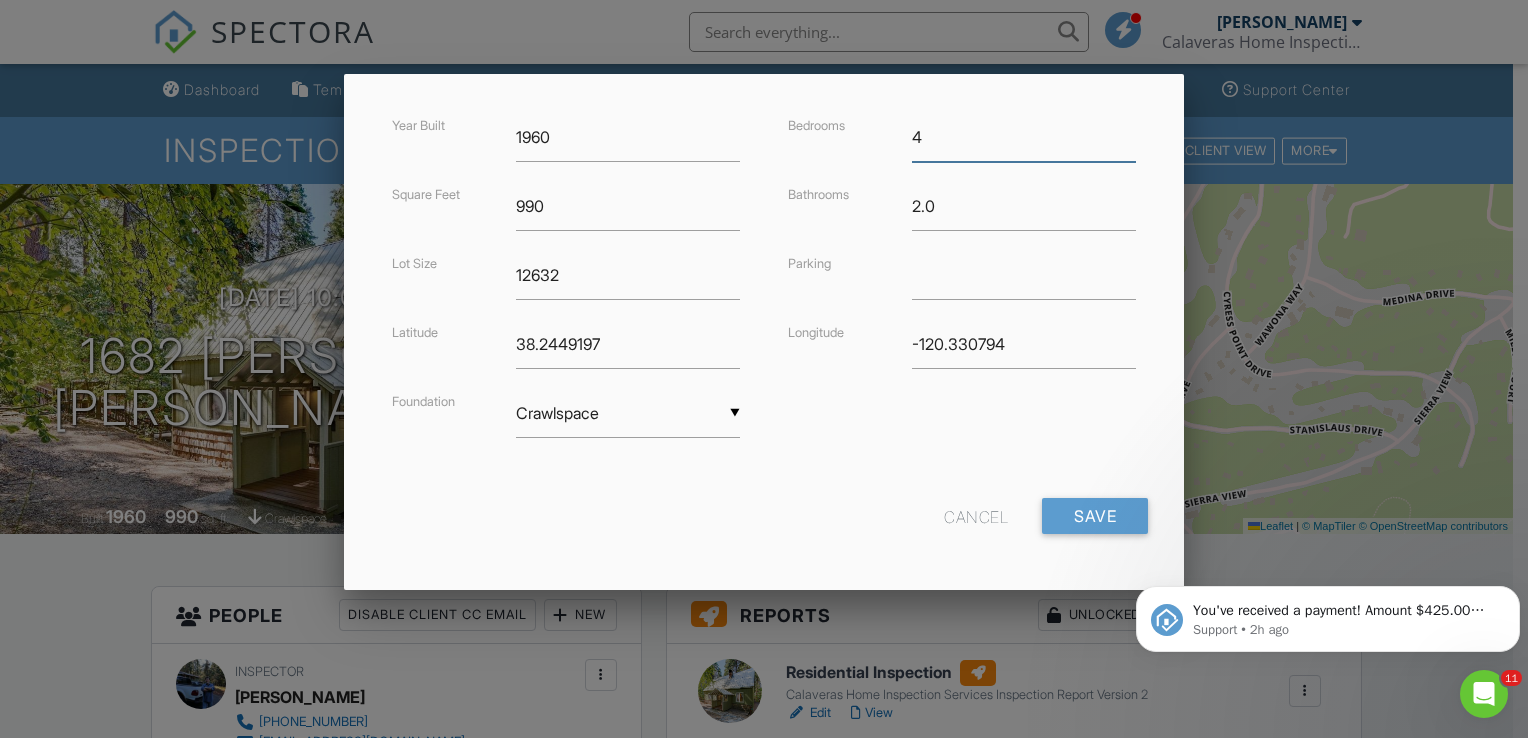 type on "4" 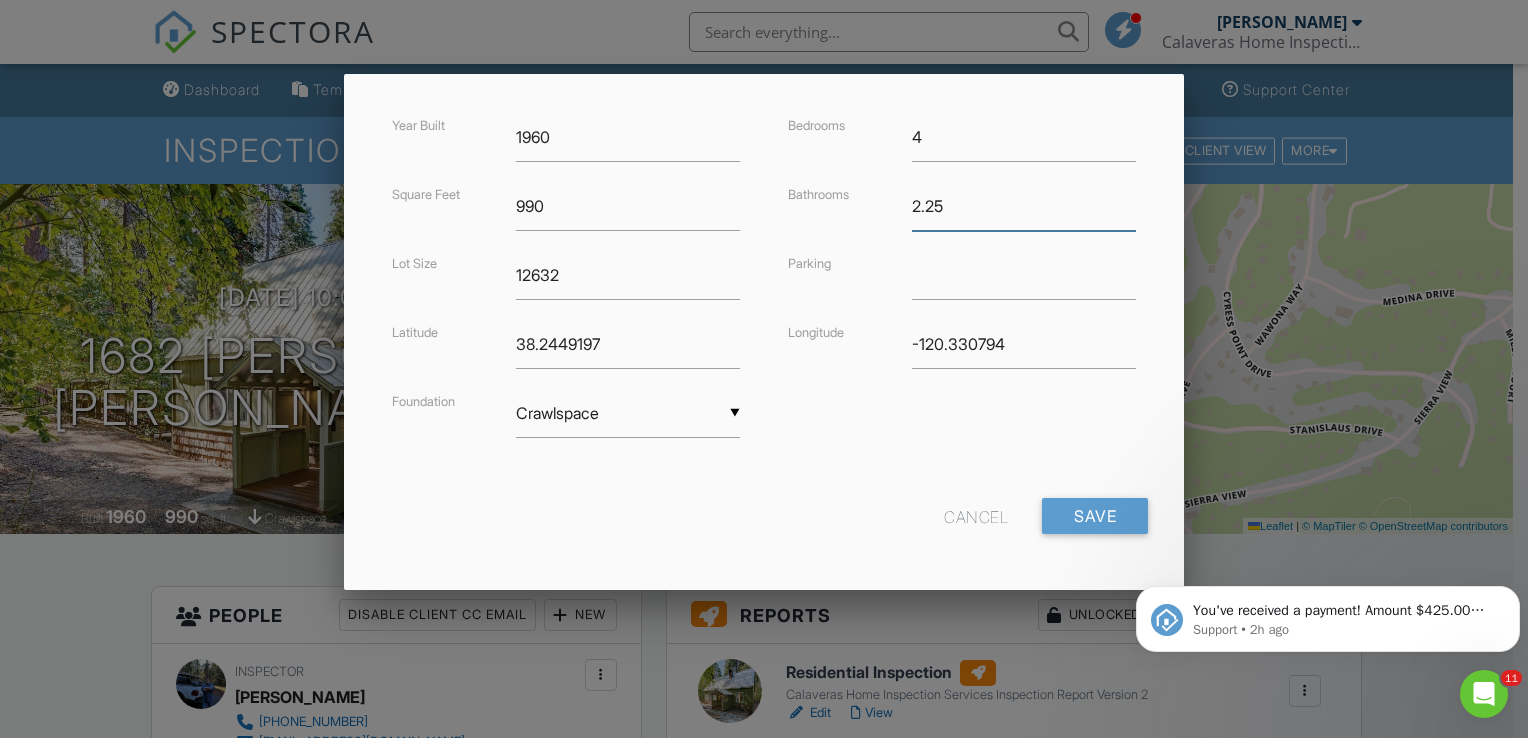 click on "2.25" at bounding box center [1024, 206] 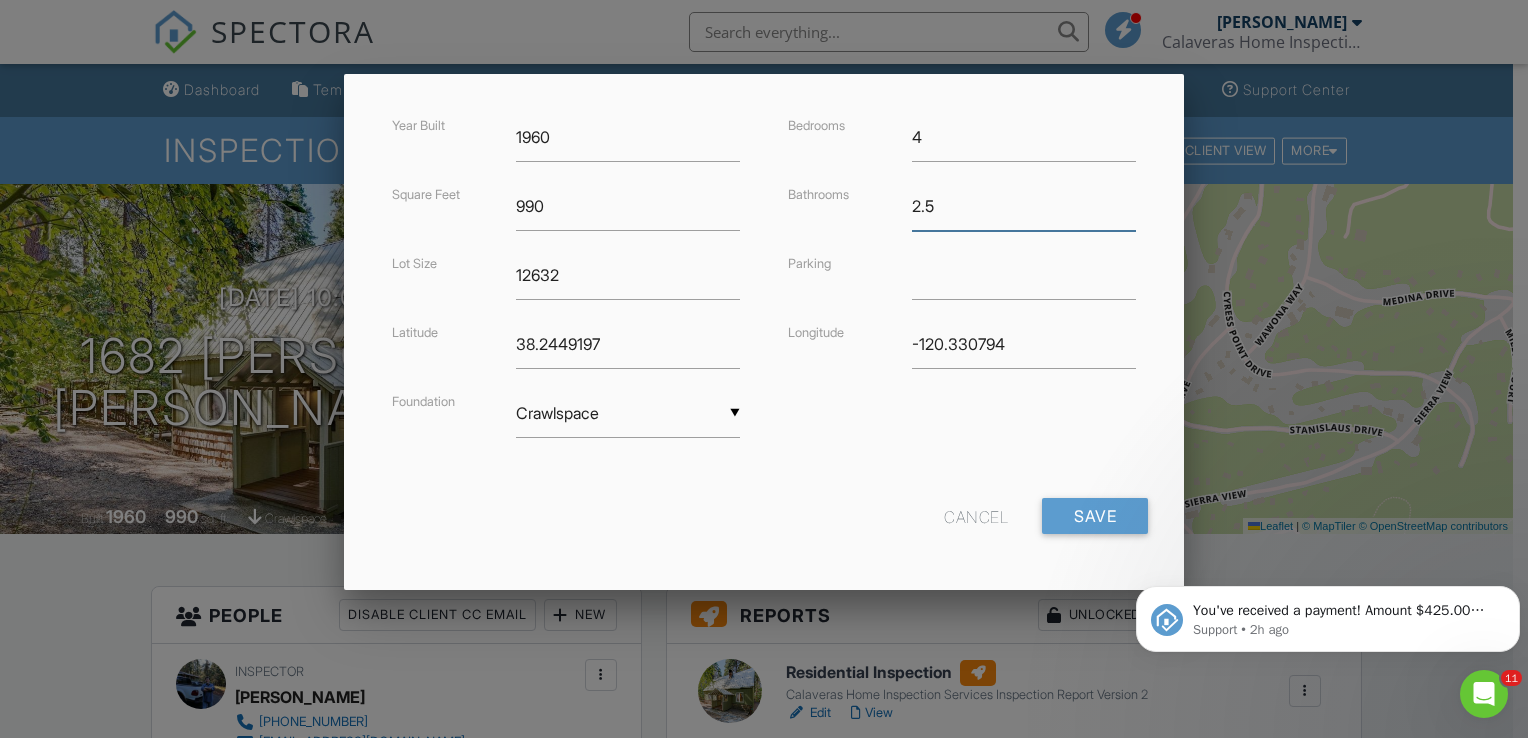 click on "2.5" at bounding box center [1024, 206] 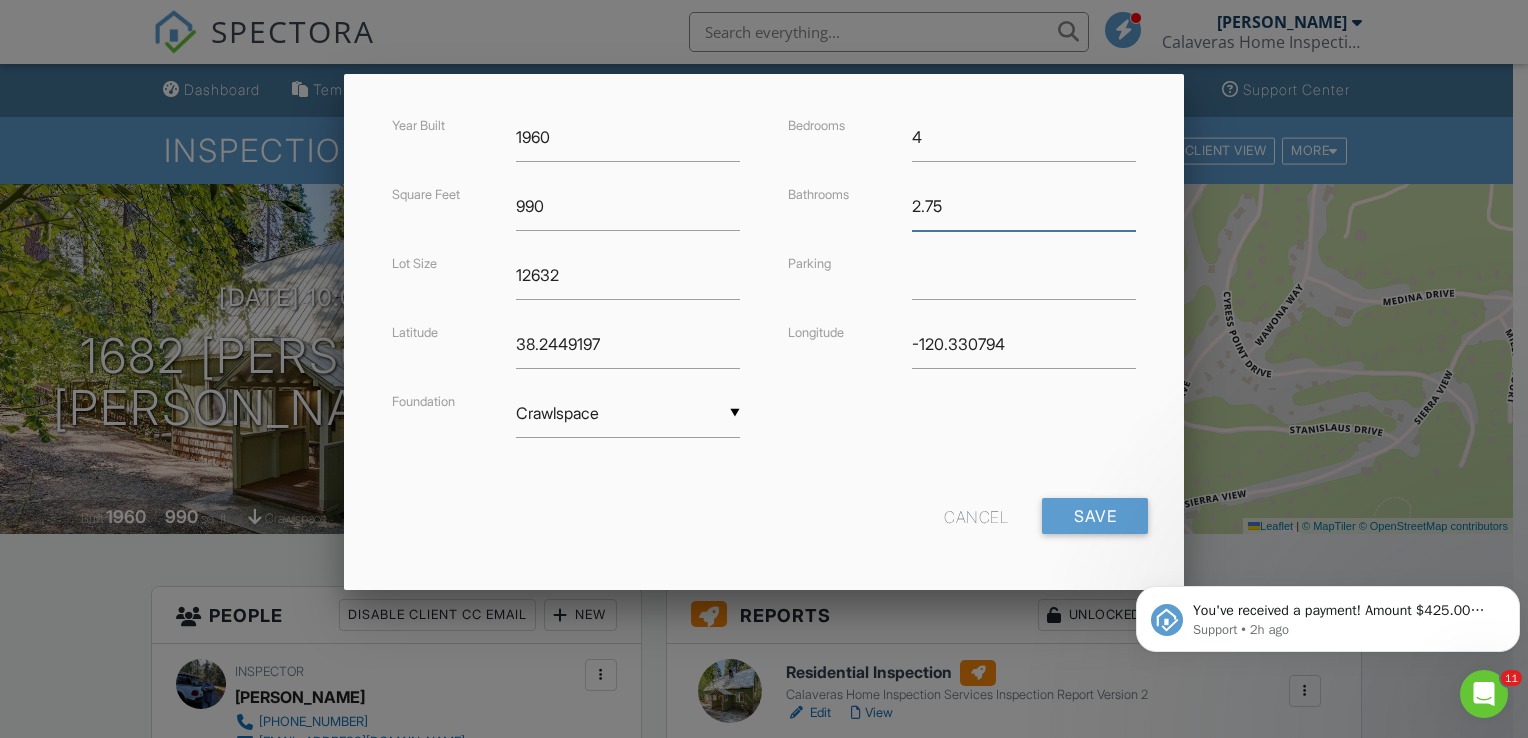 click on "2.75" at bounding box center (1024, 206) 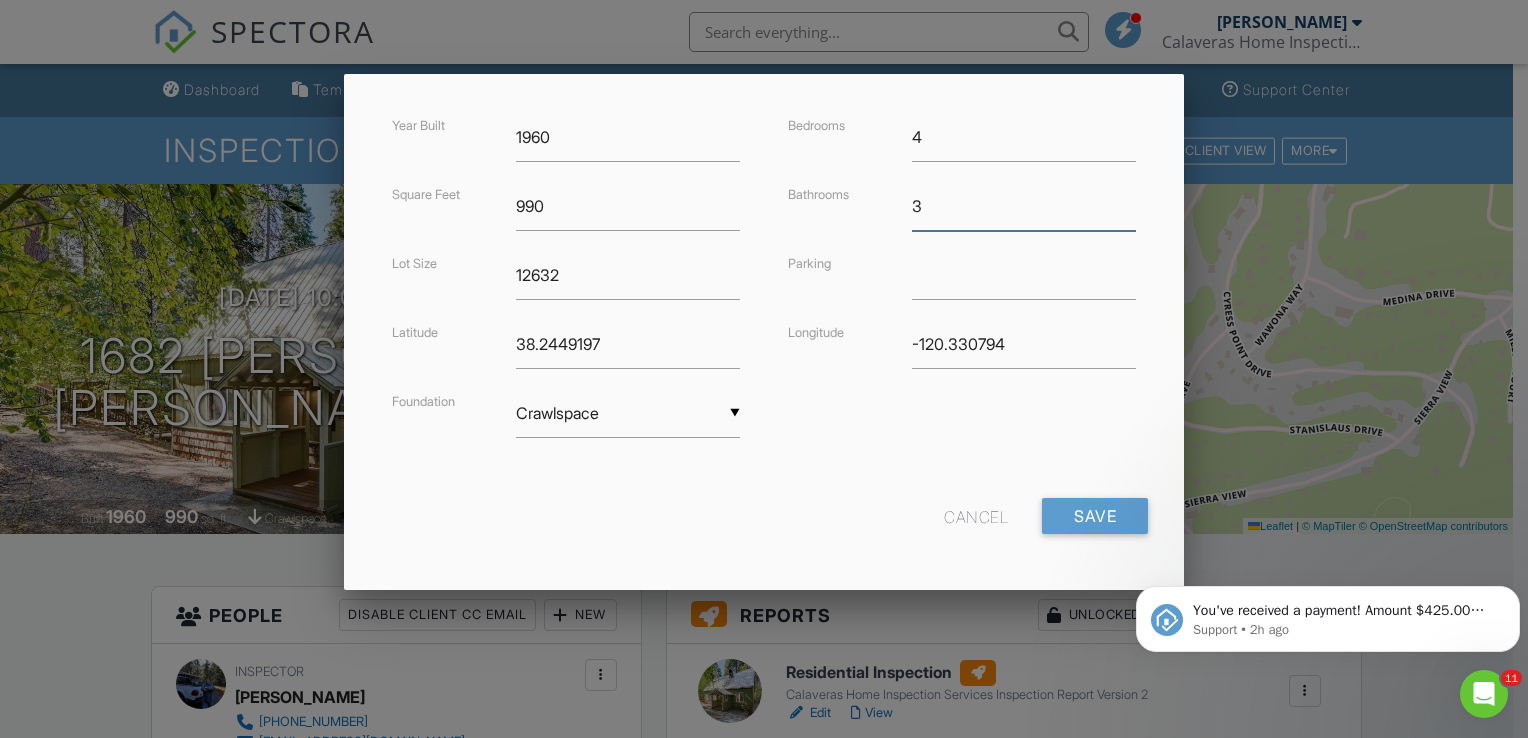 type on "3" 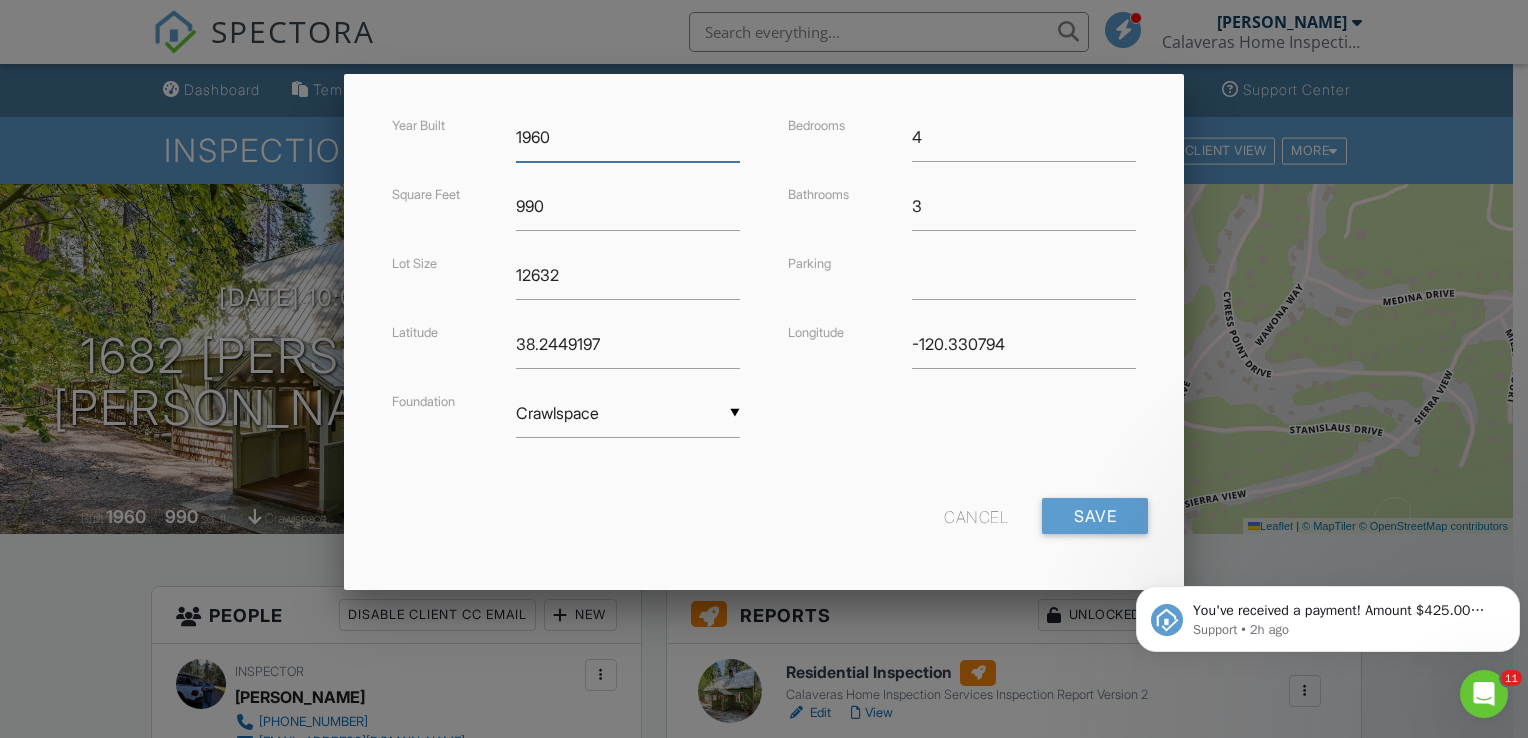 click on "1960" at bounding box center (628, 137) 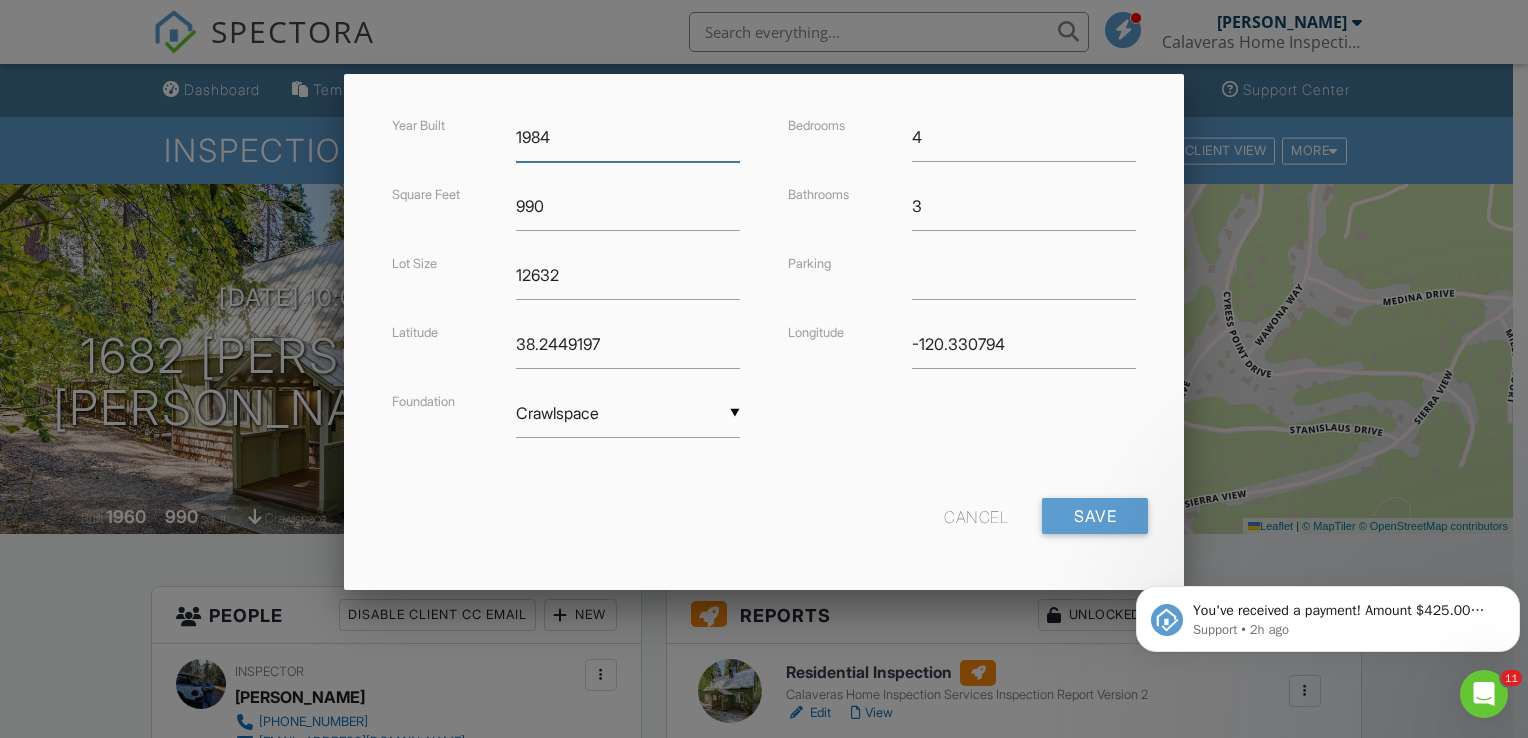 type on "1984" 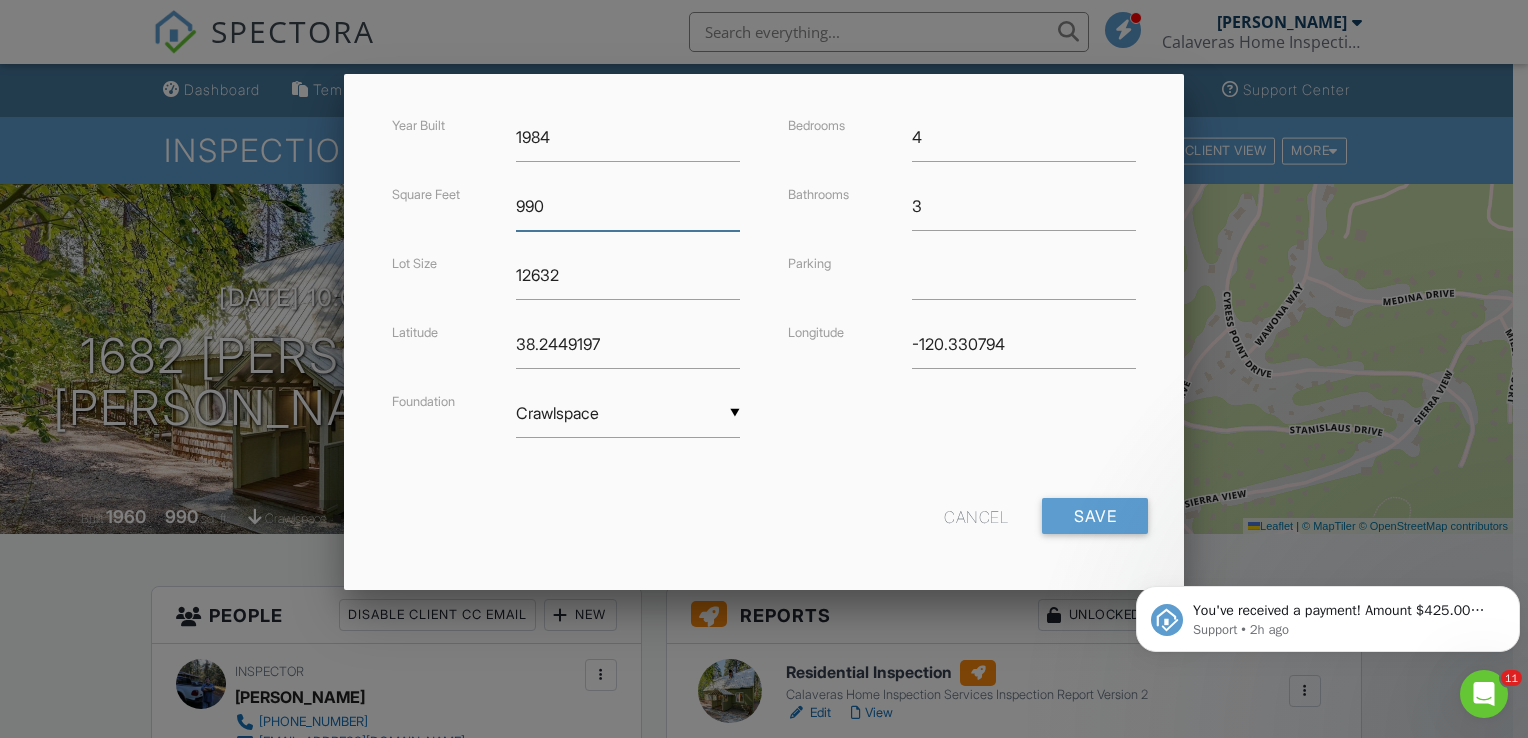 click on "990" at bounding box center [628, 206] 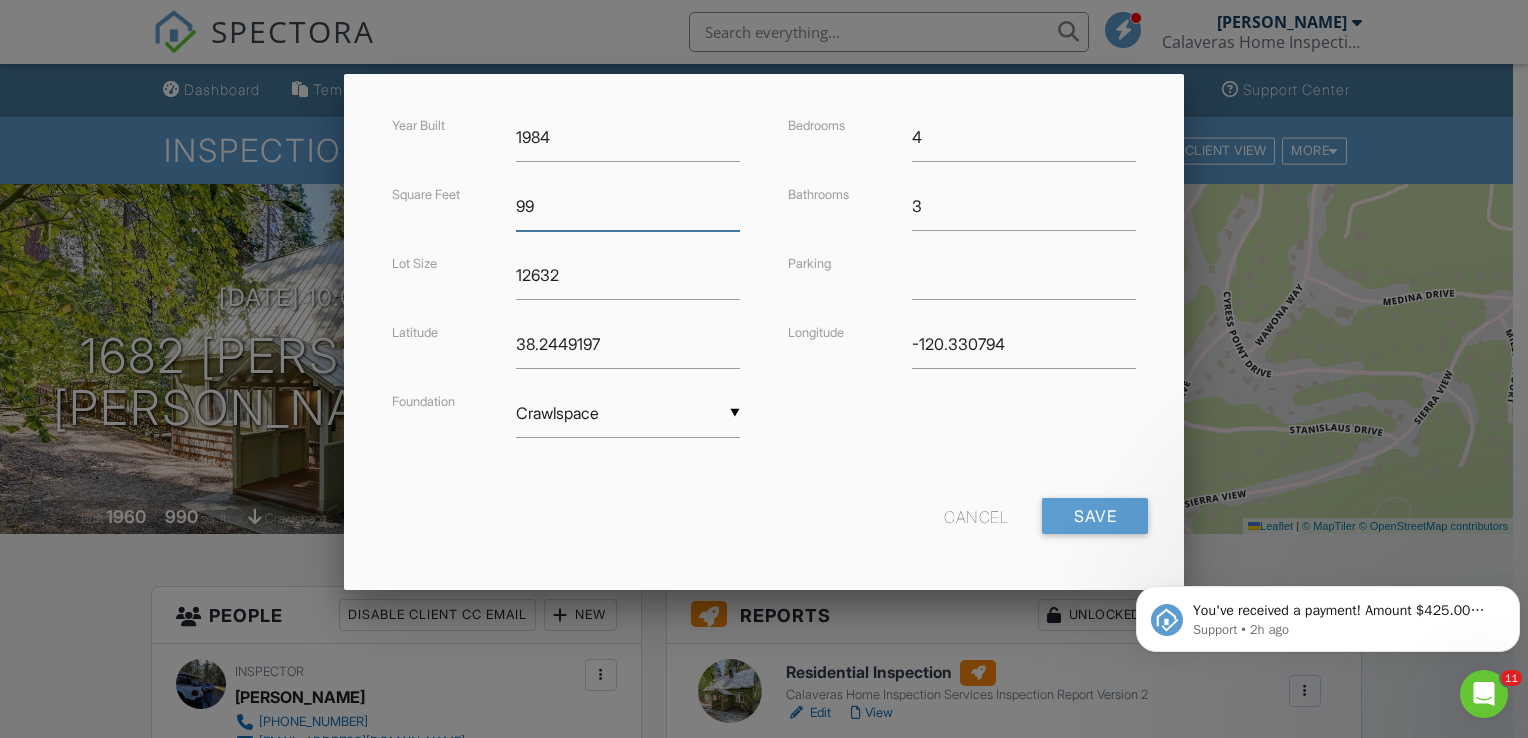 type on "9" 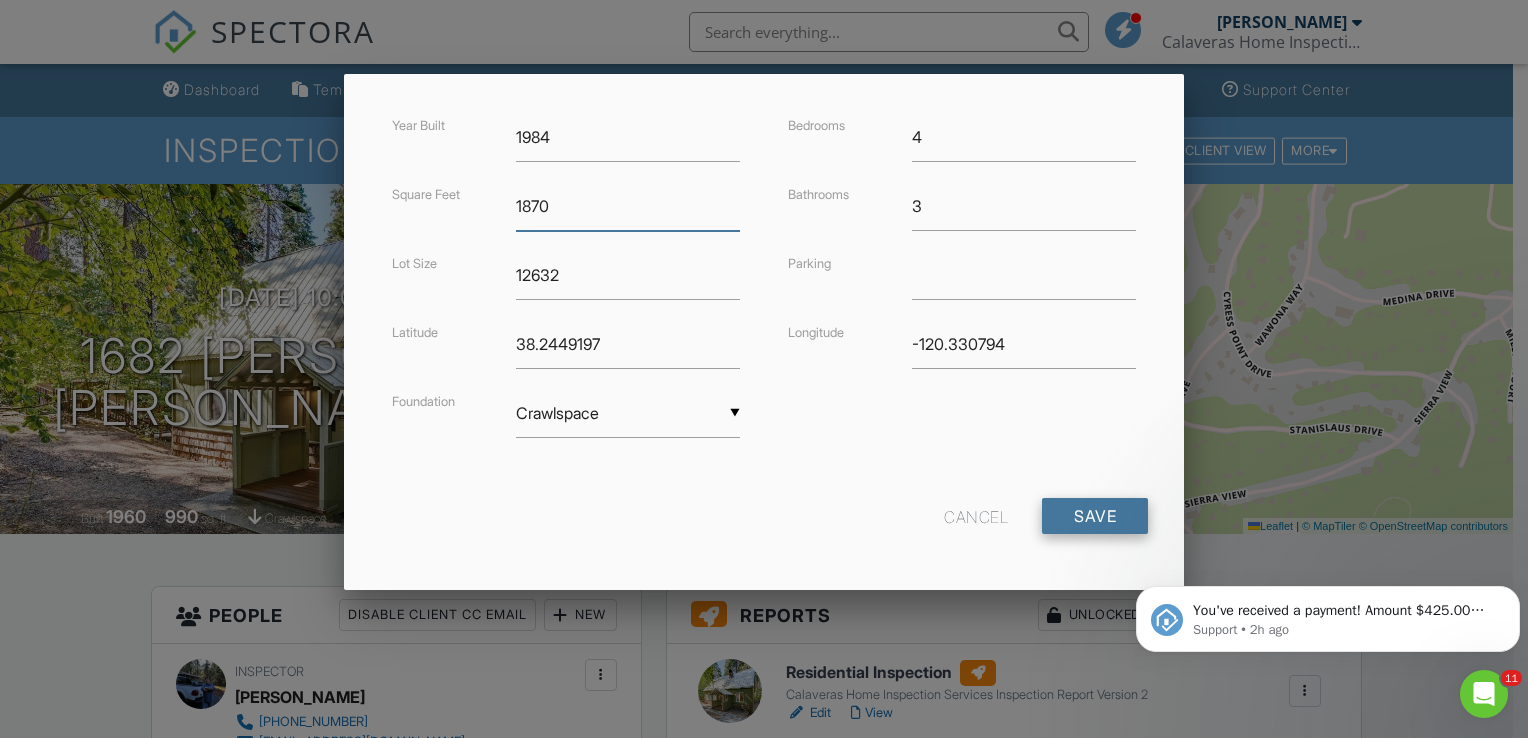 type on "1870" 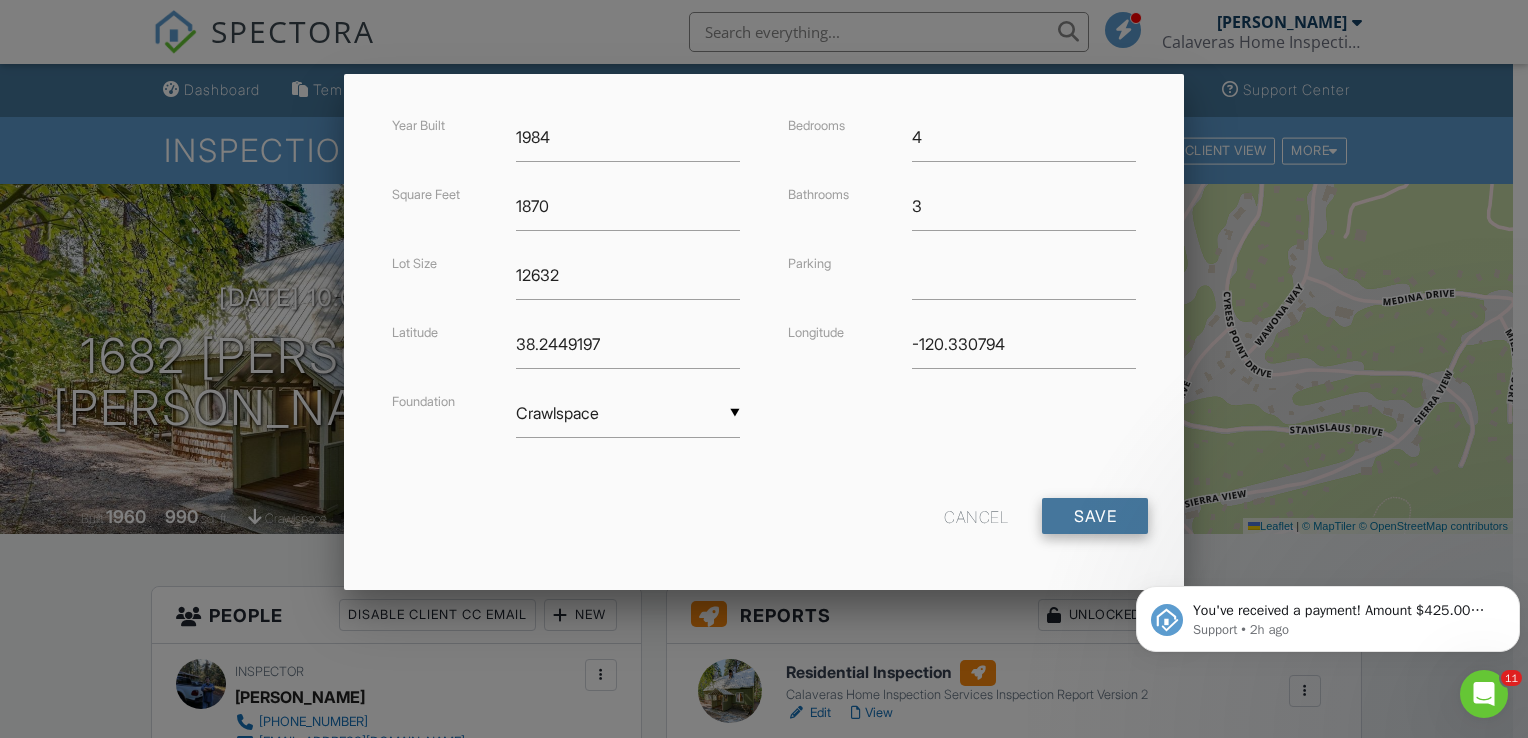 click on "Save" at bounding box center (1095, 516) 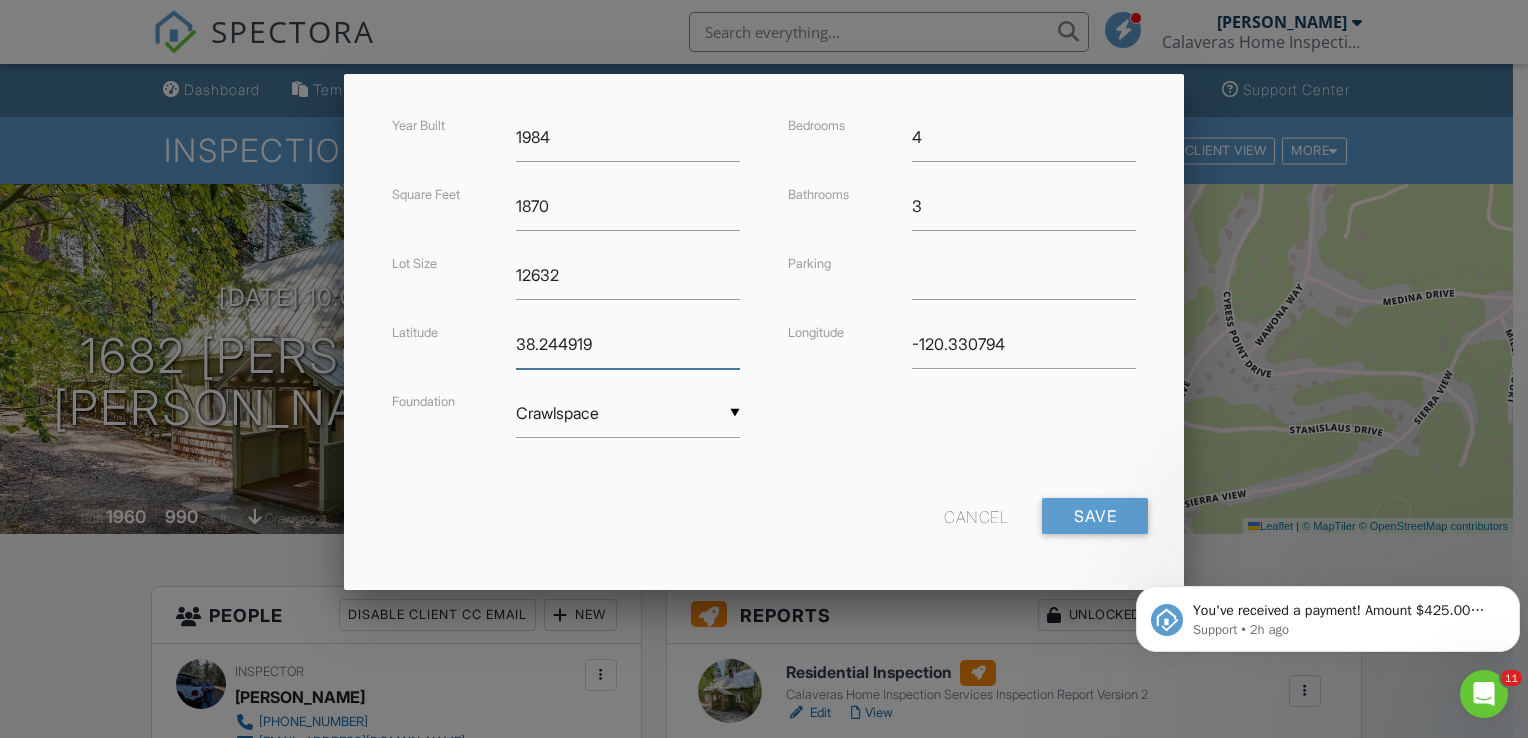 type on "38.244919" 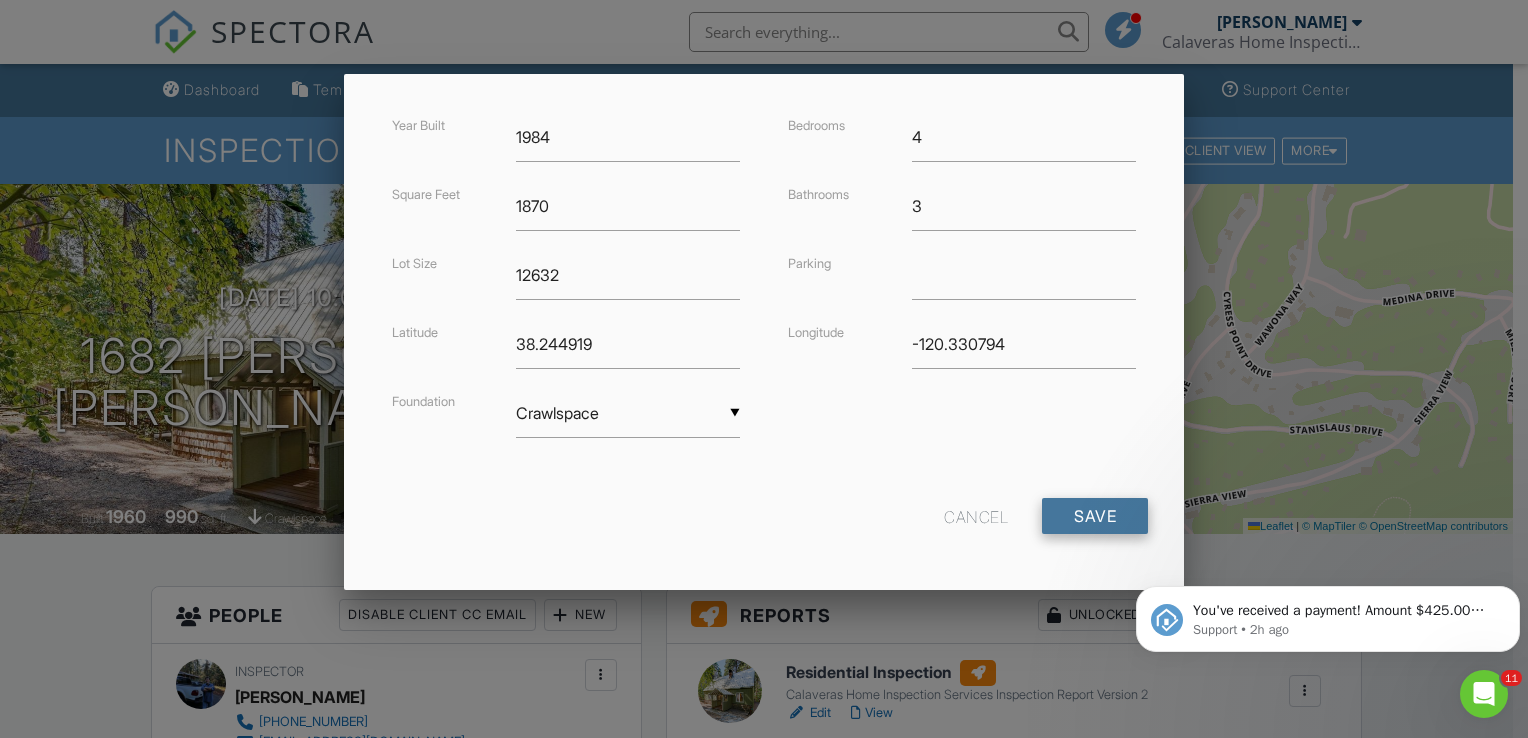 click on "Save" at bounding box center (1095, 516) 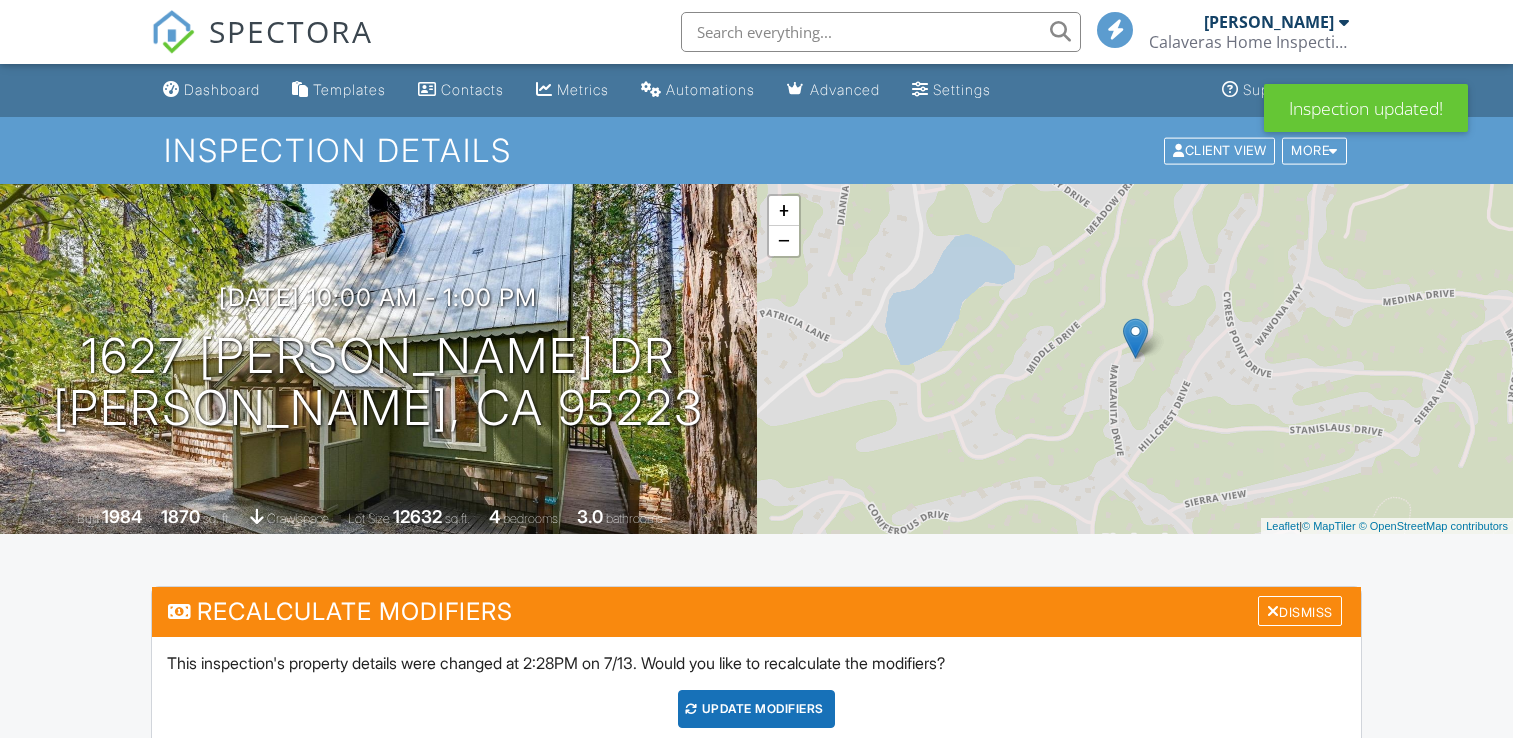 scroll, scrollTop: 0, scrollLeft: 0, axis: both 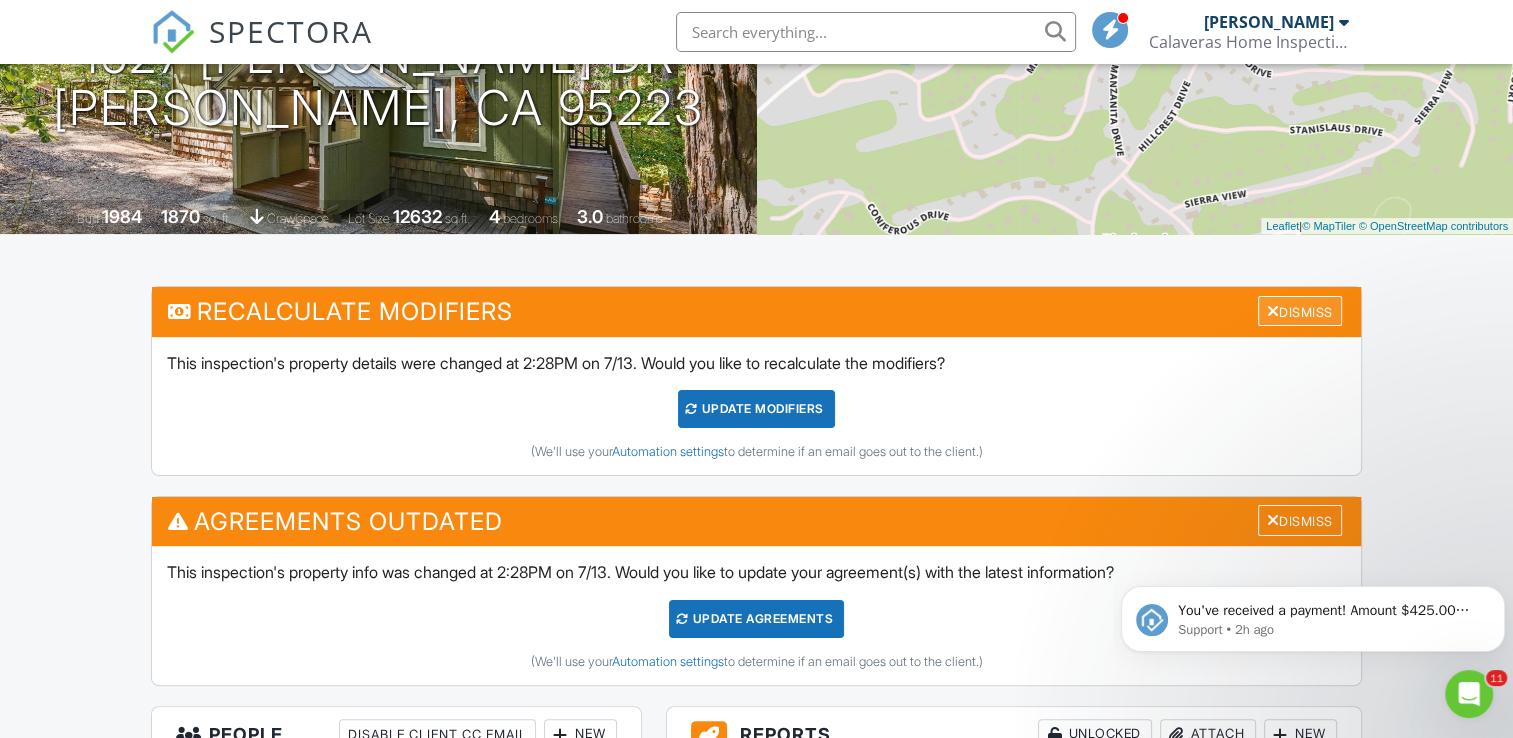 click on "Dismiss" at bounding box center (1300, 311) 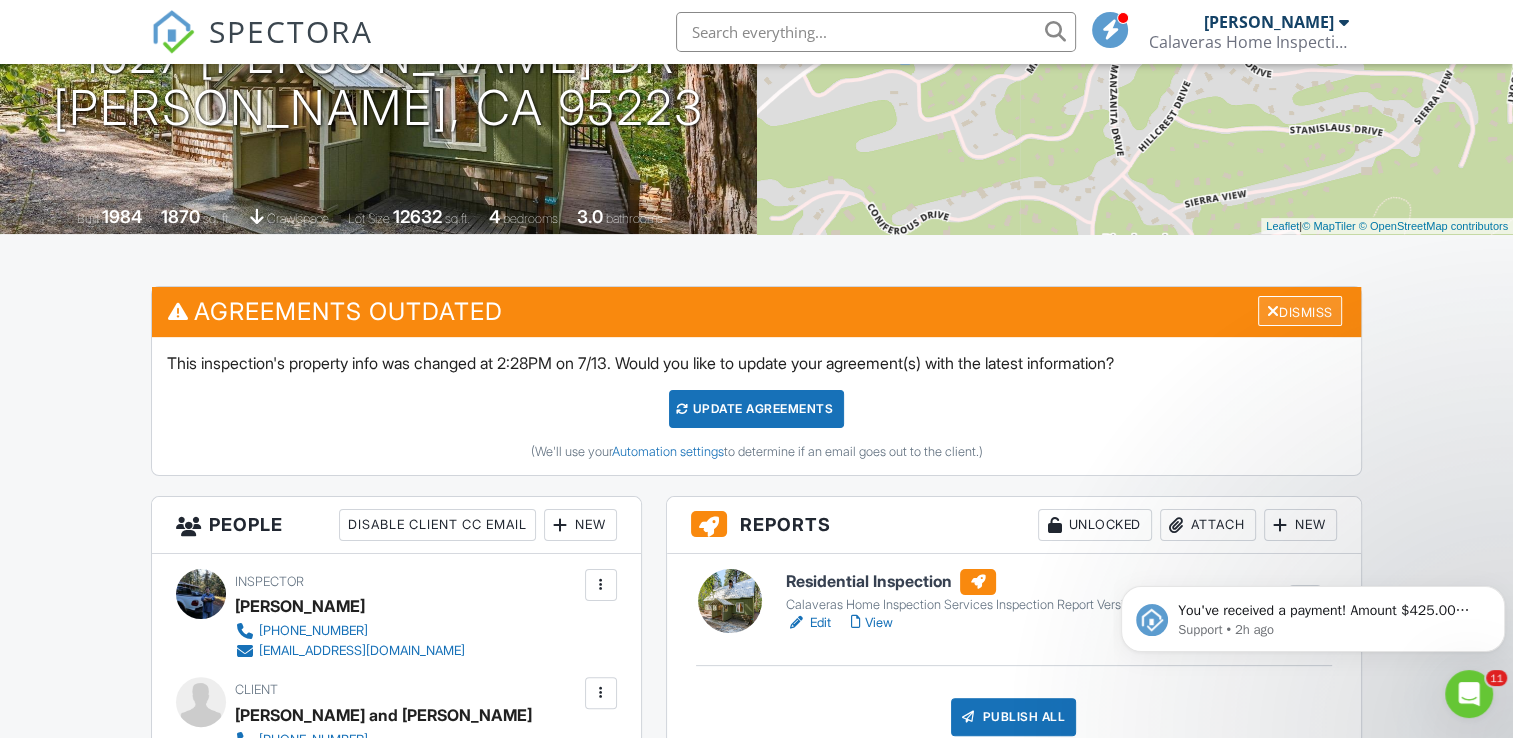 click on "Dismiss" at bounding box center (1300, 311) 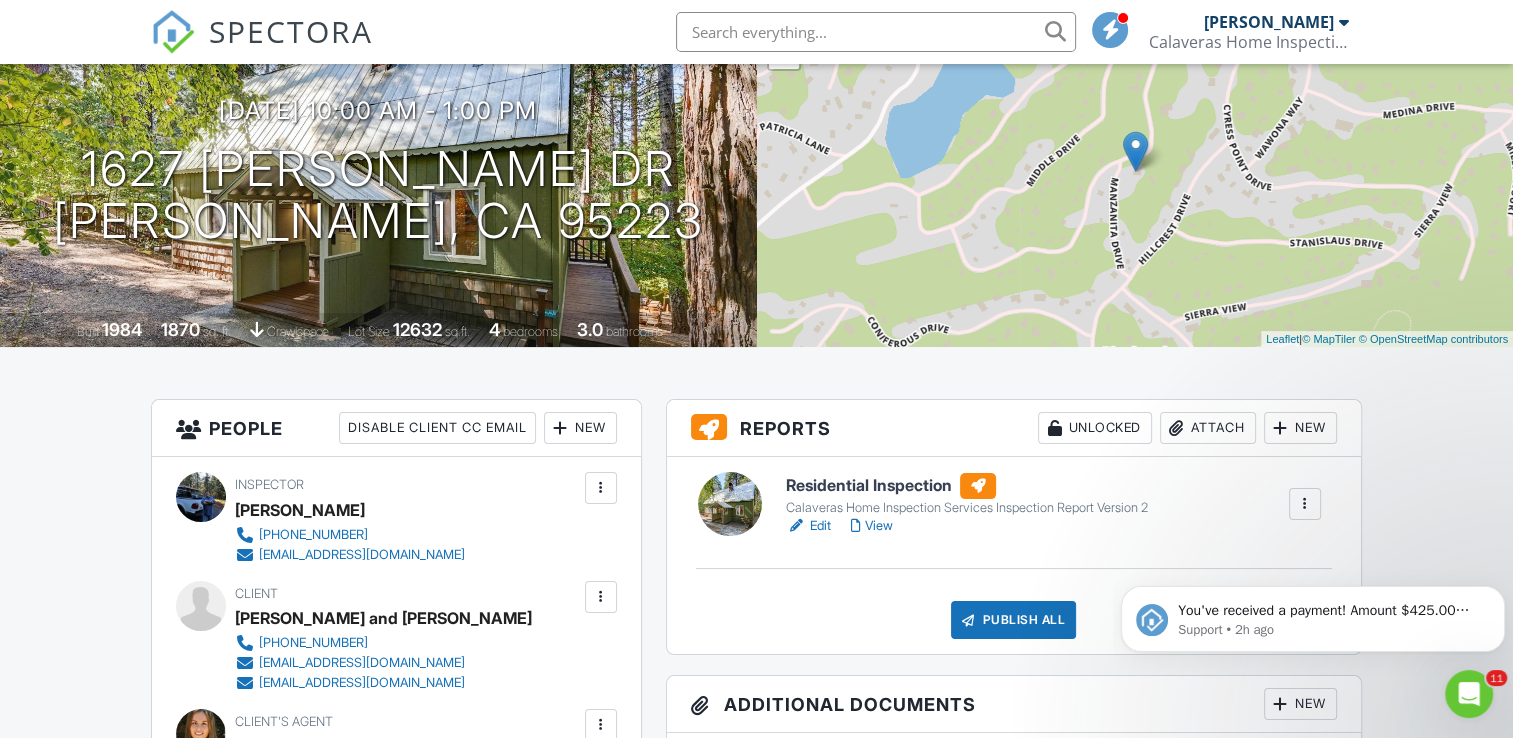 scroll, scrollTop: 300, scrollLeft: 0, axis: vertical 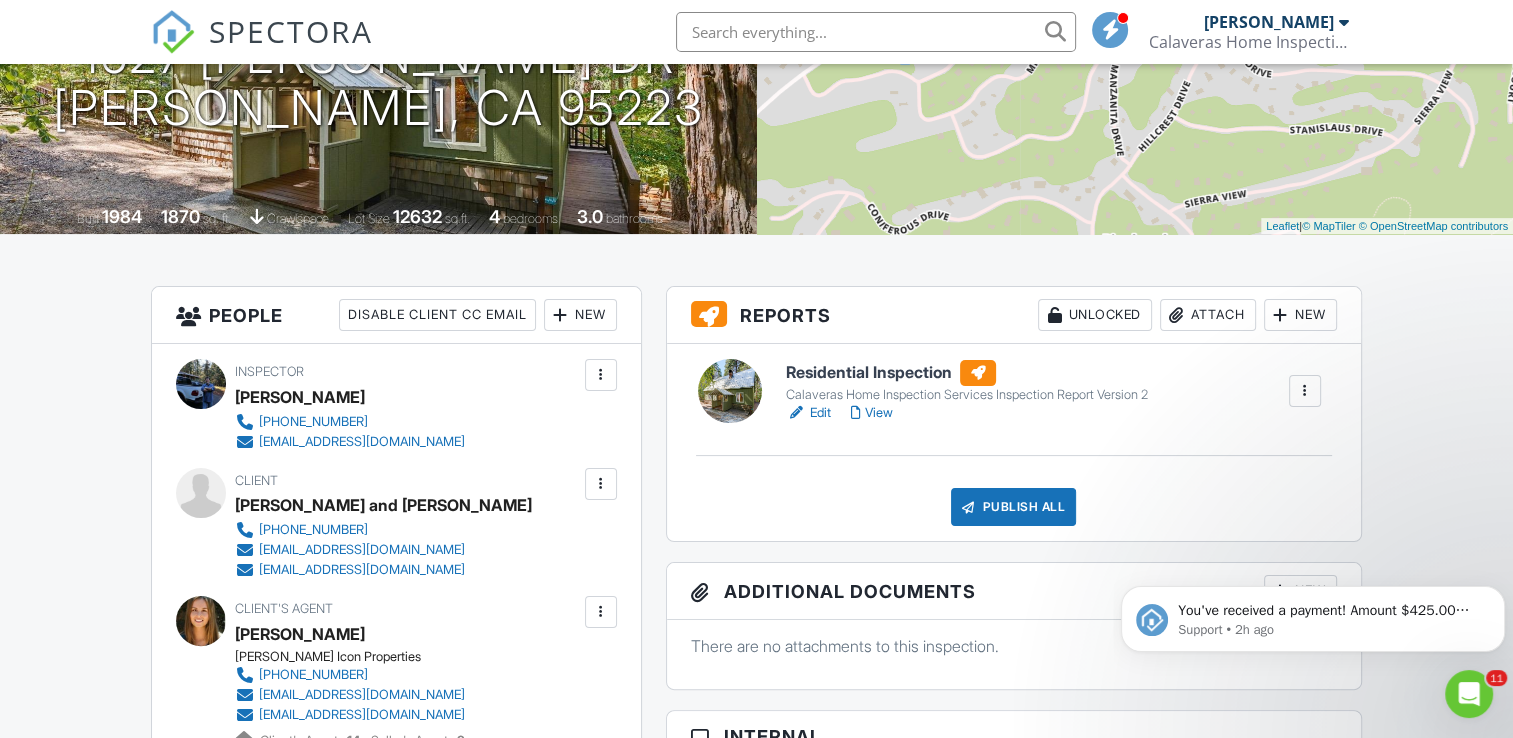 click on "Edit" at bounding box center (808, 413) 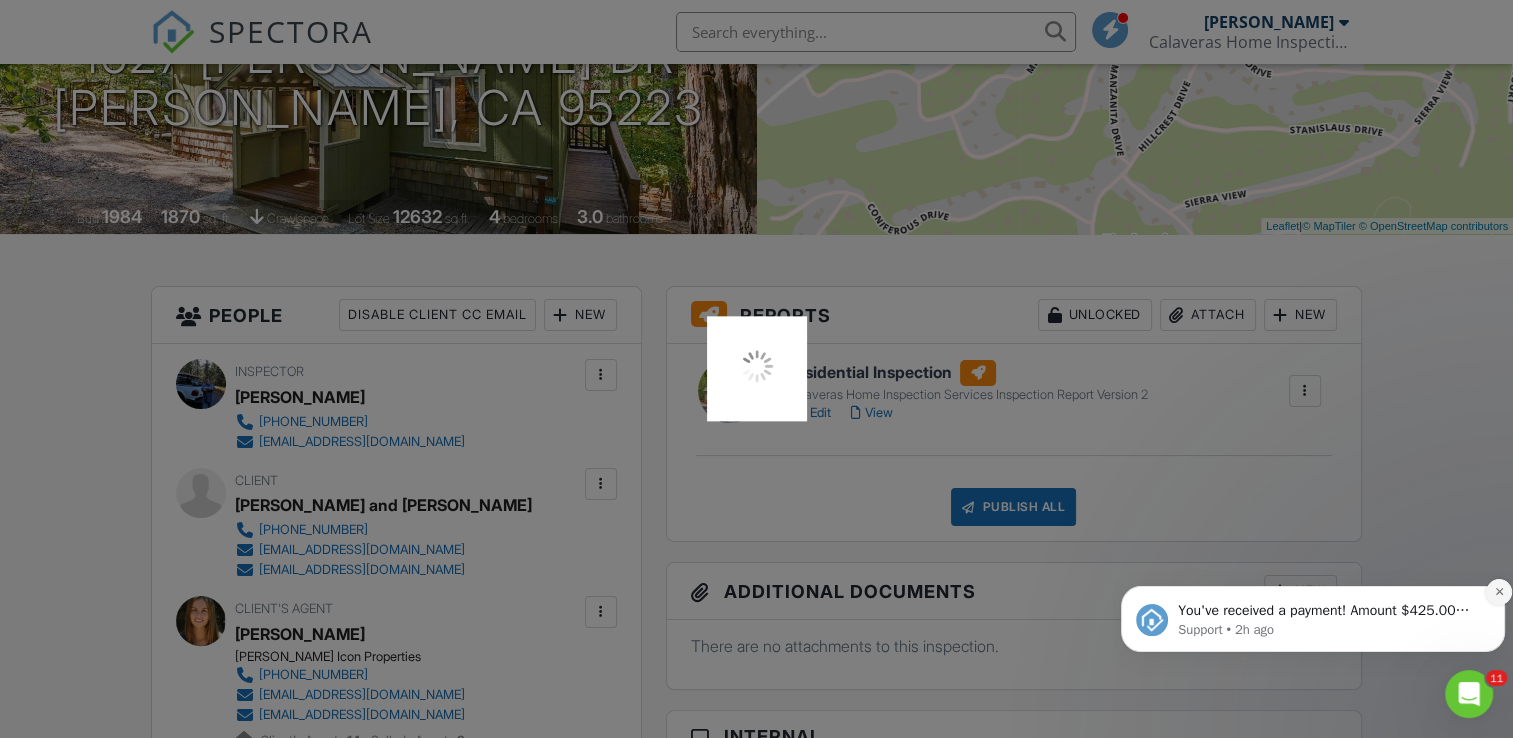 click 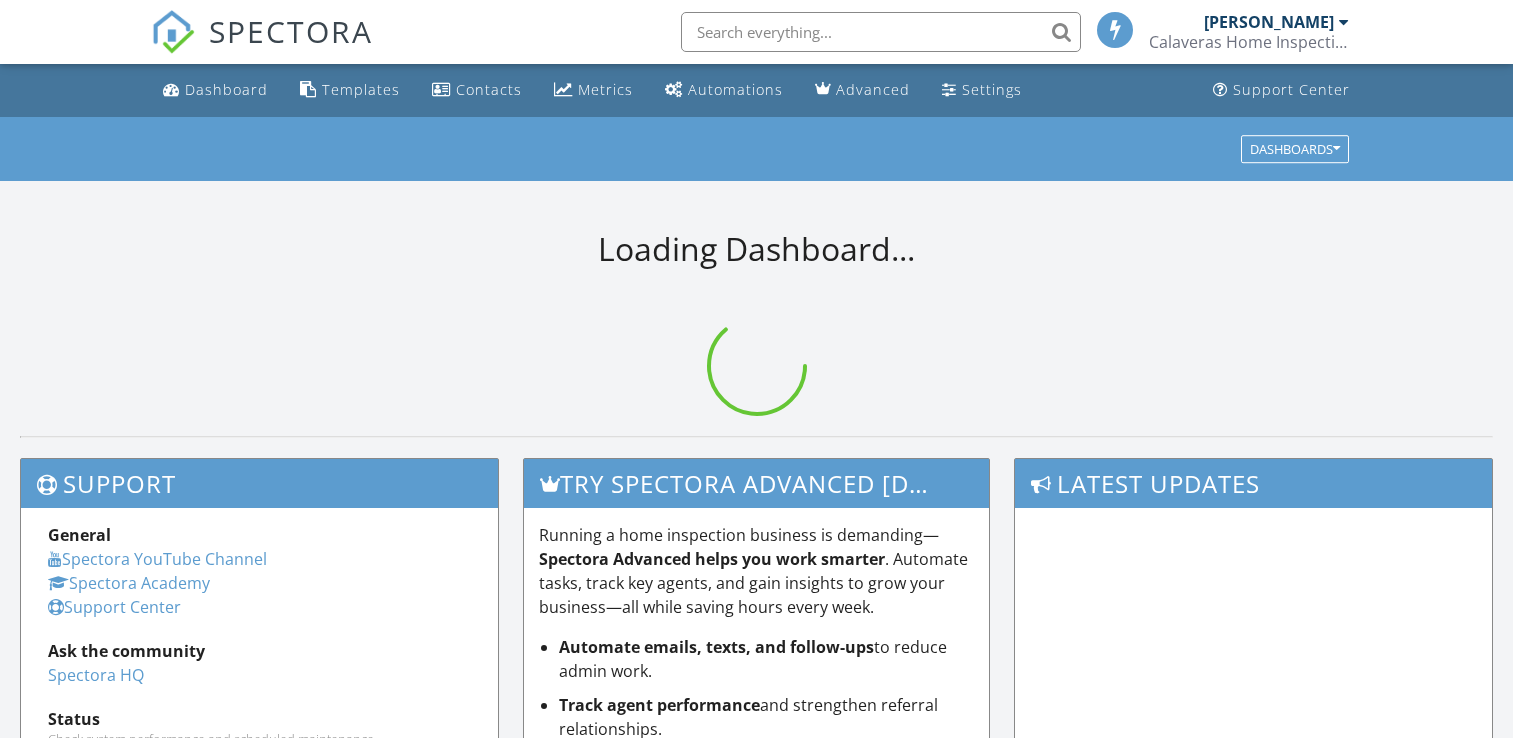 scroll, scrollTop: 0, scrollLeft: 0, axis: both 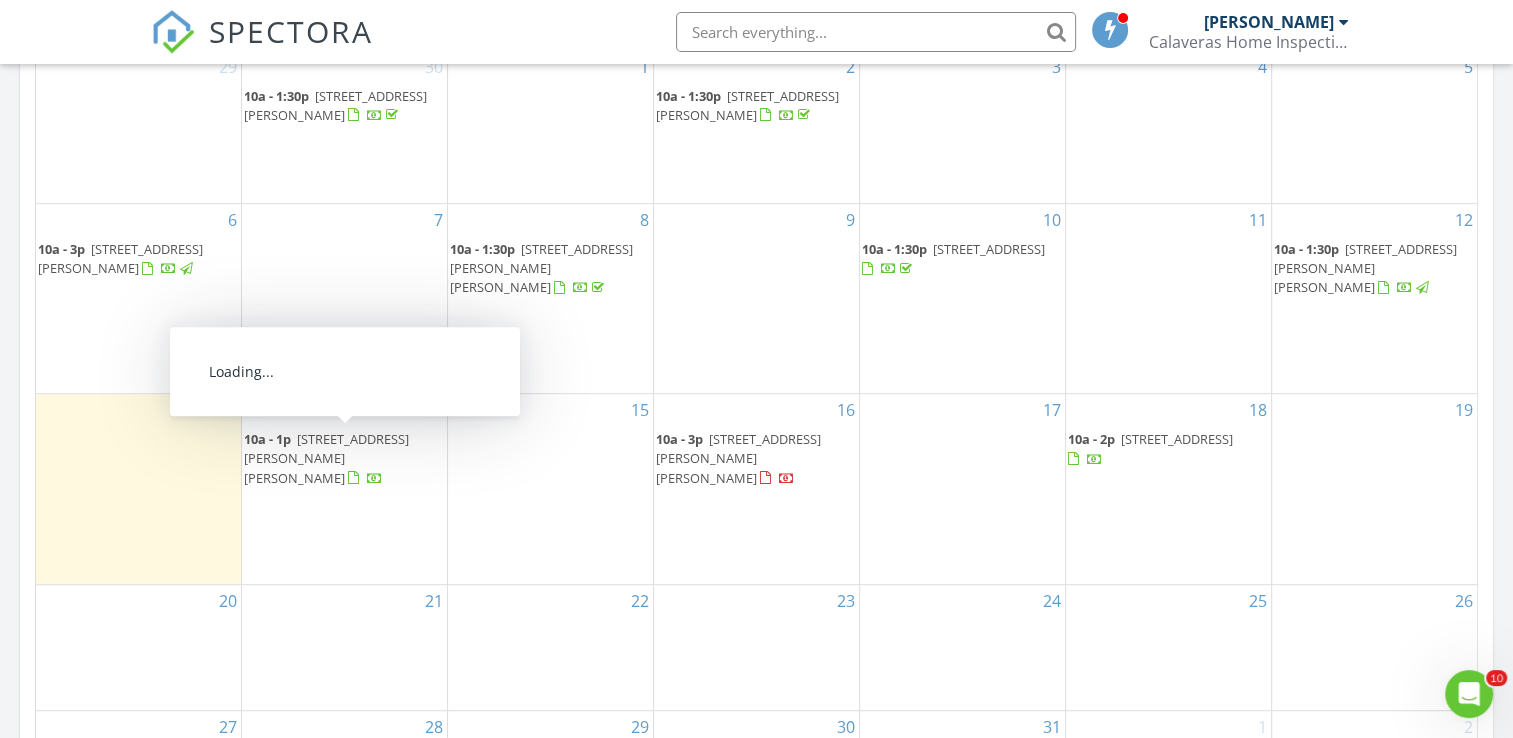 click on "1627 Bonfilio Dr , Arnold 95223" at bounding box center [326, 458] 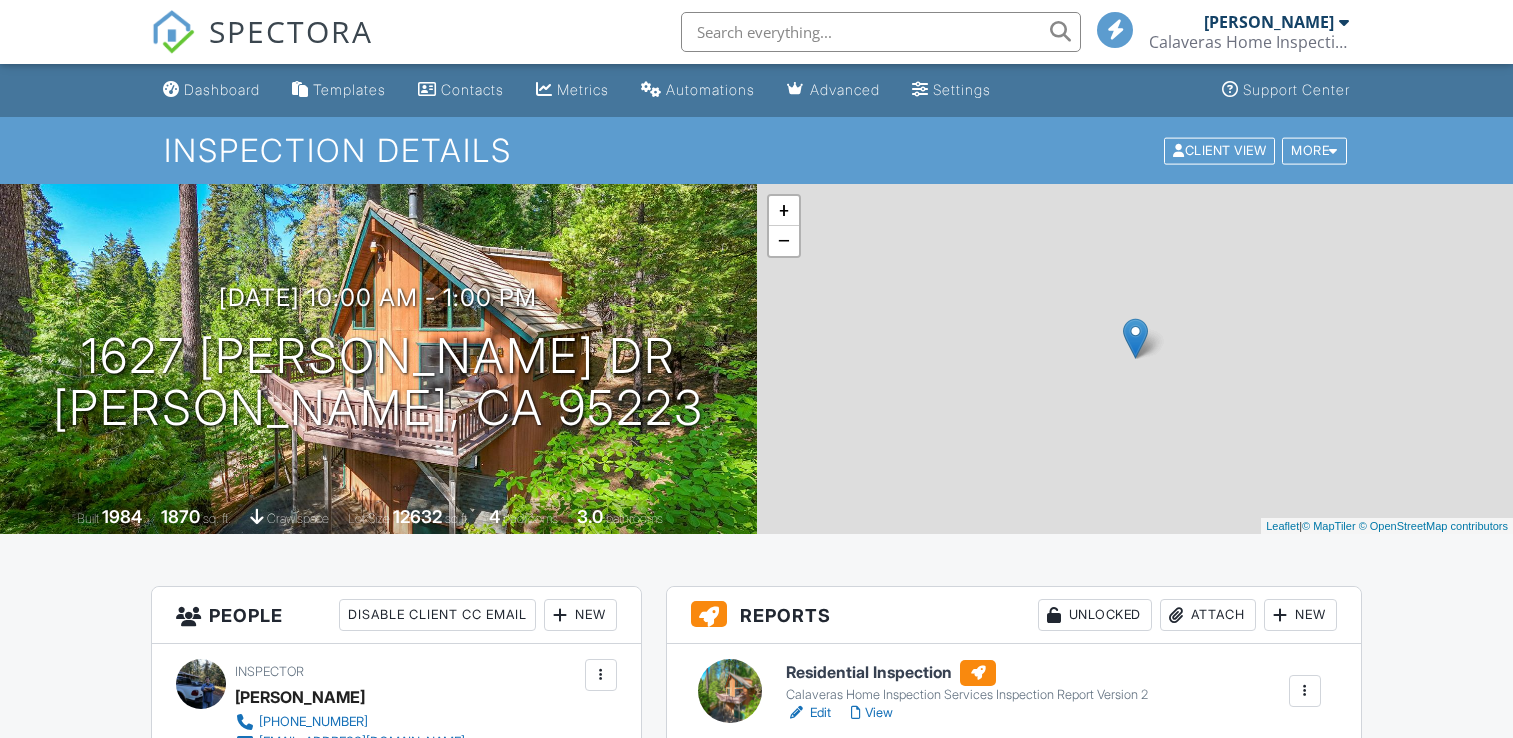 scroll, scrollTop: 0, scrollLeft: 0, axis: both 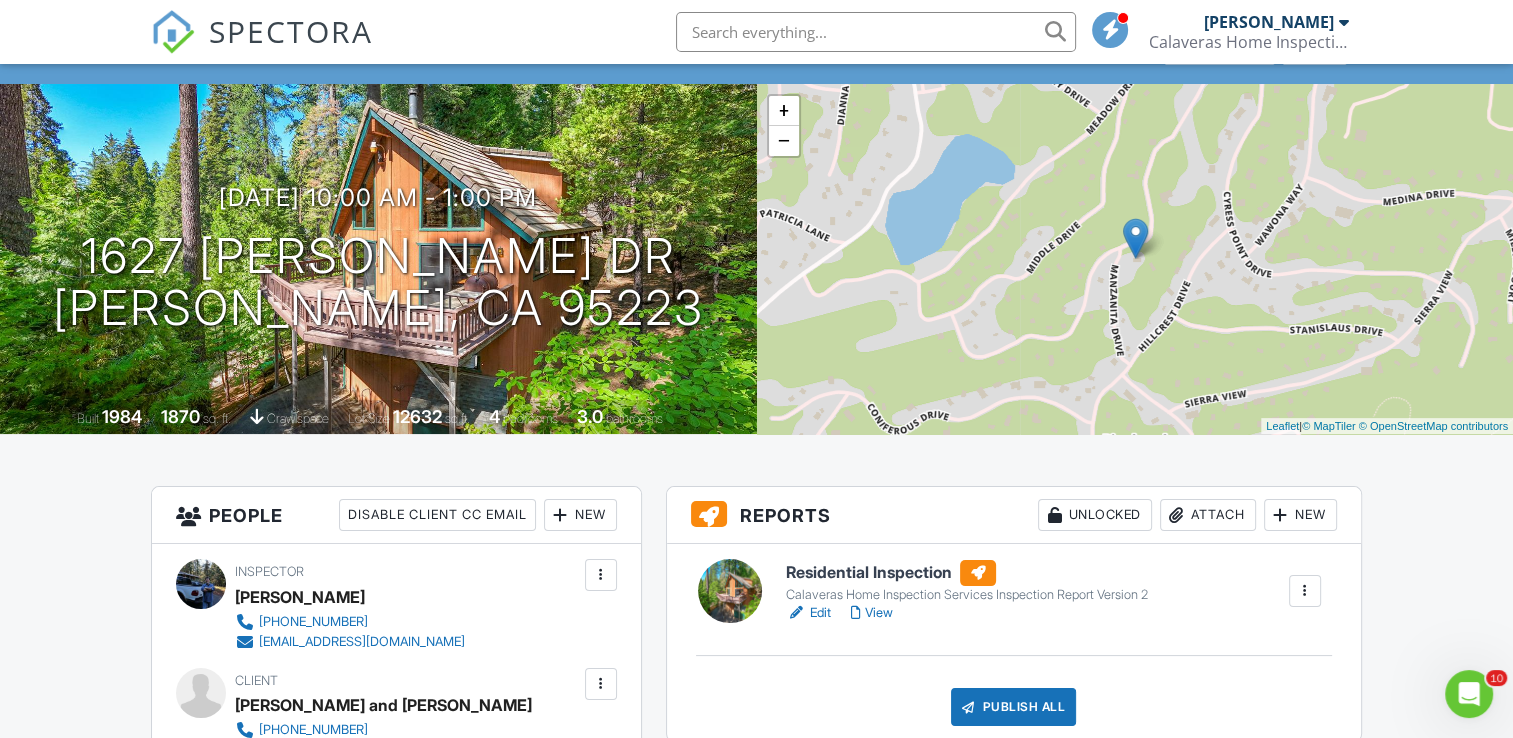 click on "Edit" at bounding box center [808, 613] 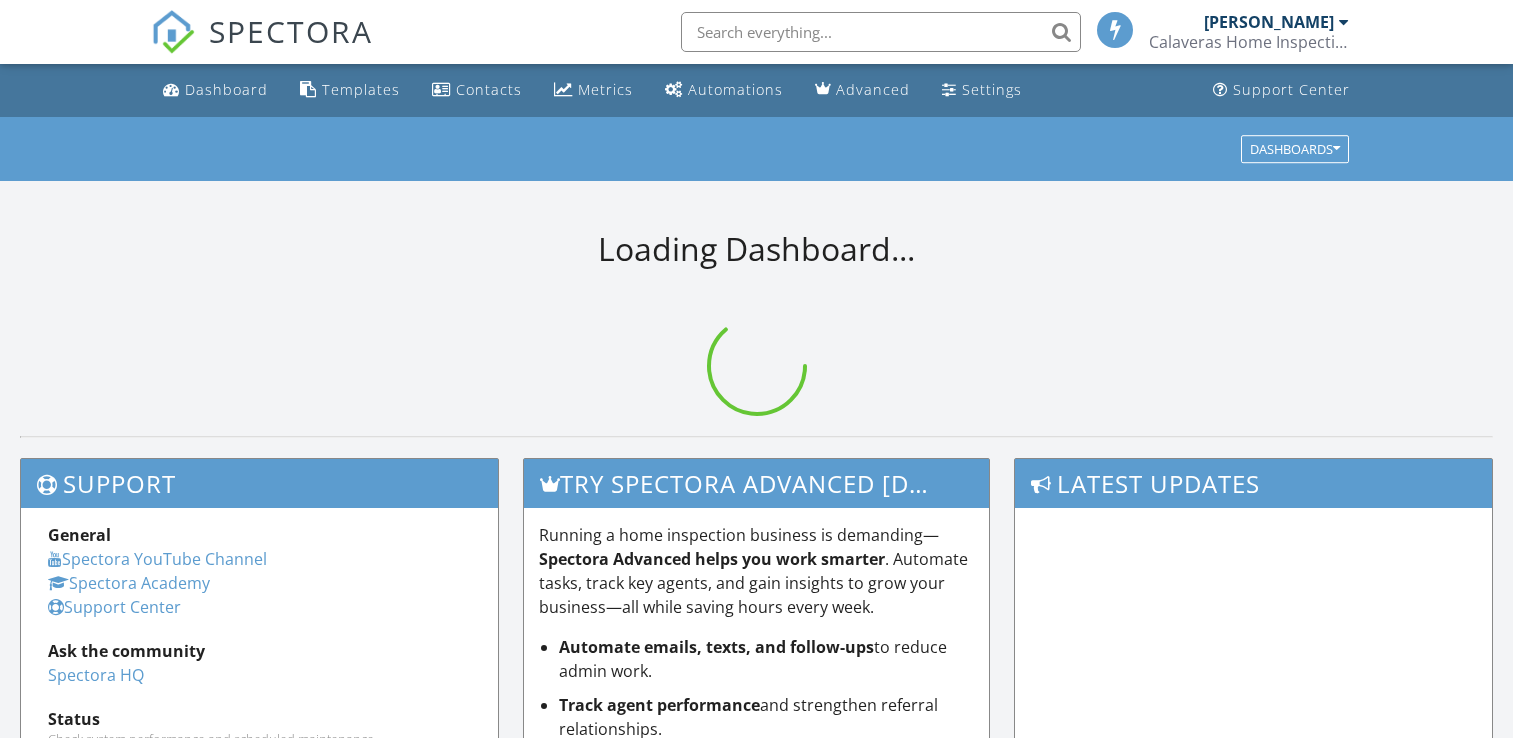 scroll, scrollTop: 0, scrollLeft: 0, axis: both 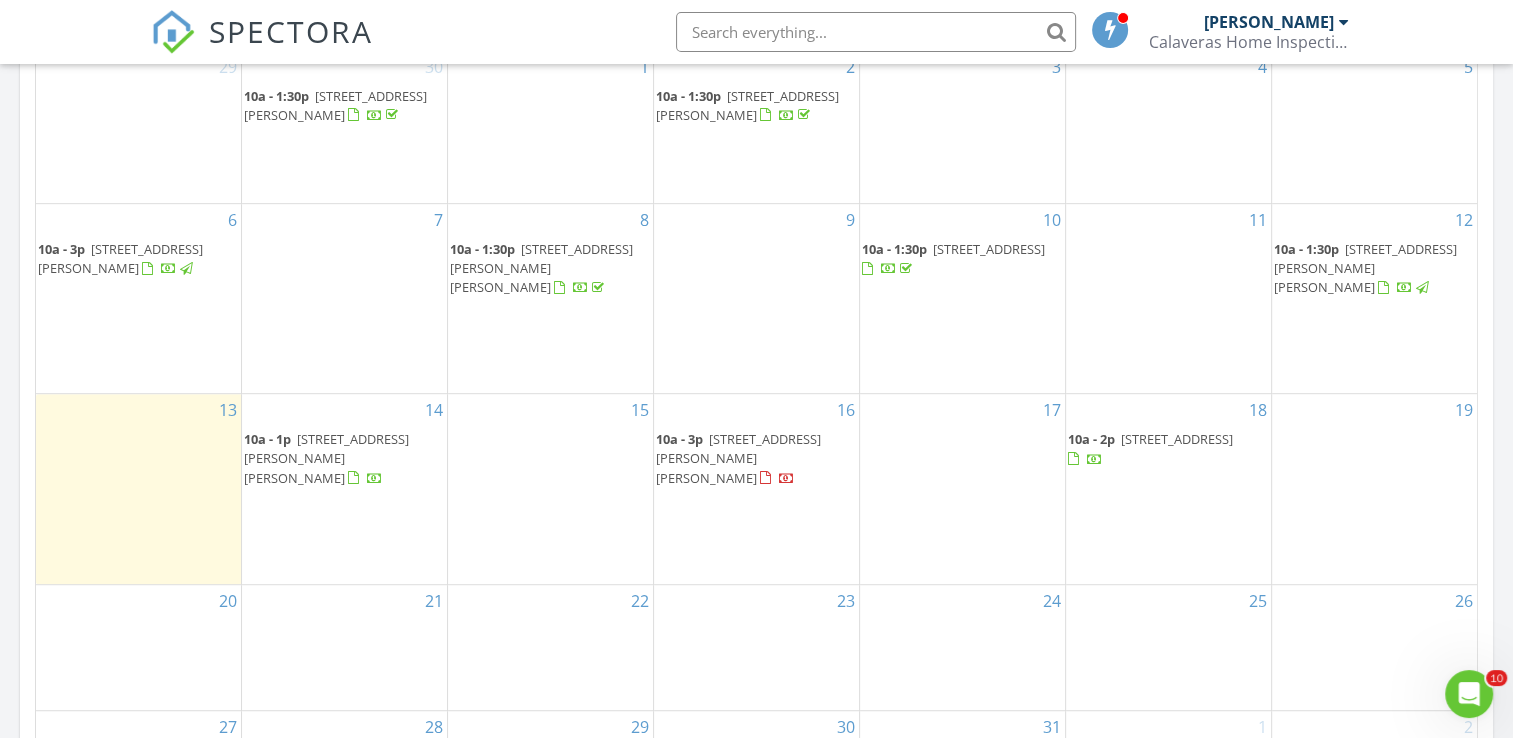 click on "1627 Bonfilio Dr , Arnold 95223" at bounding box center (326, 458) 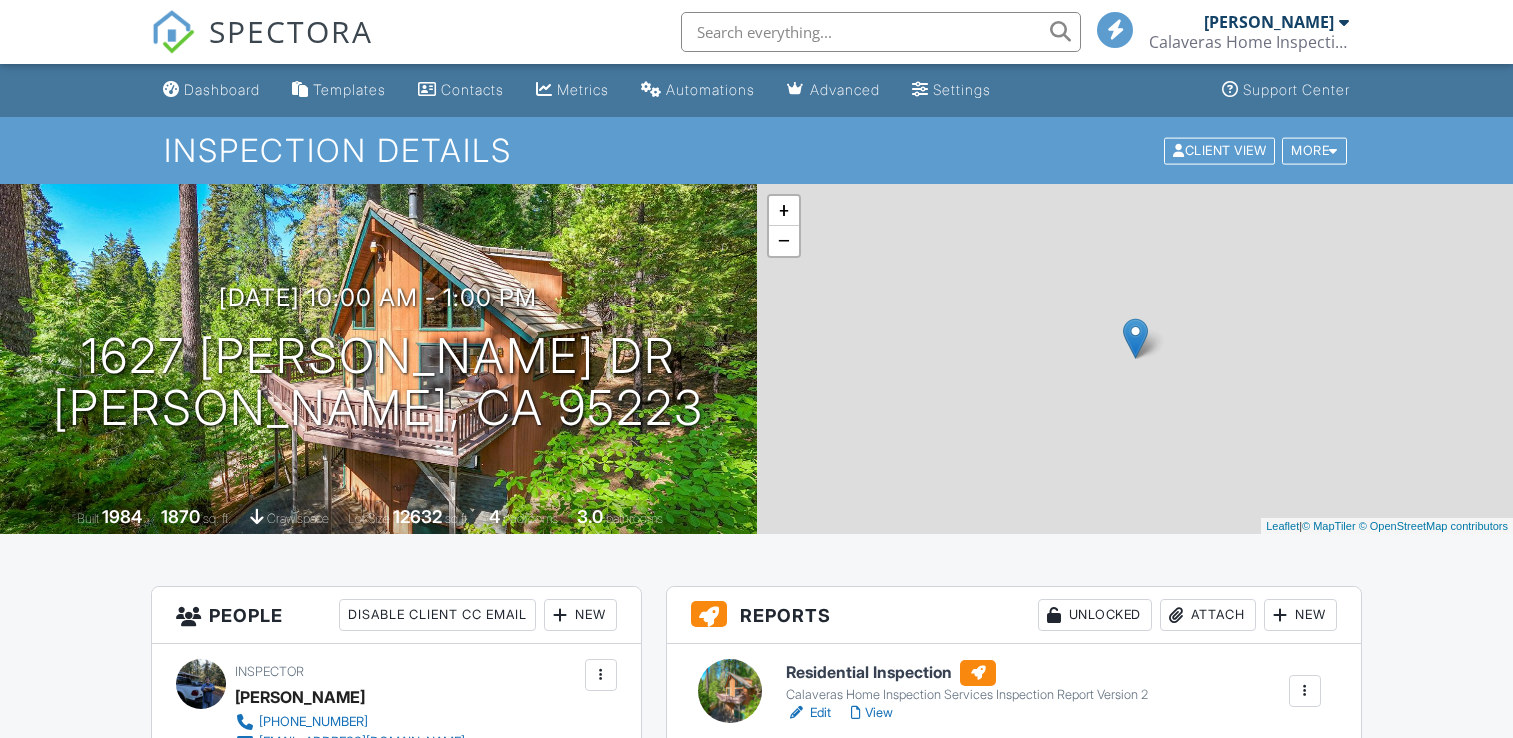 scroll, scrollTop: 0, scrollLeft: 0, axis: both 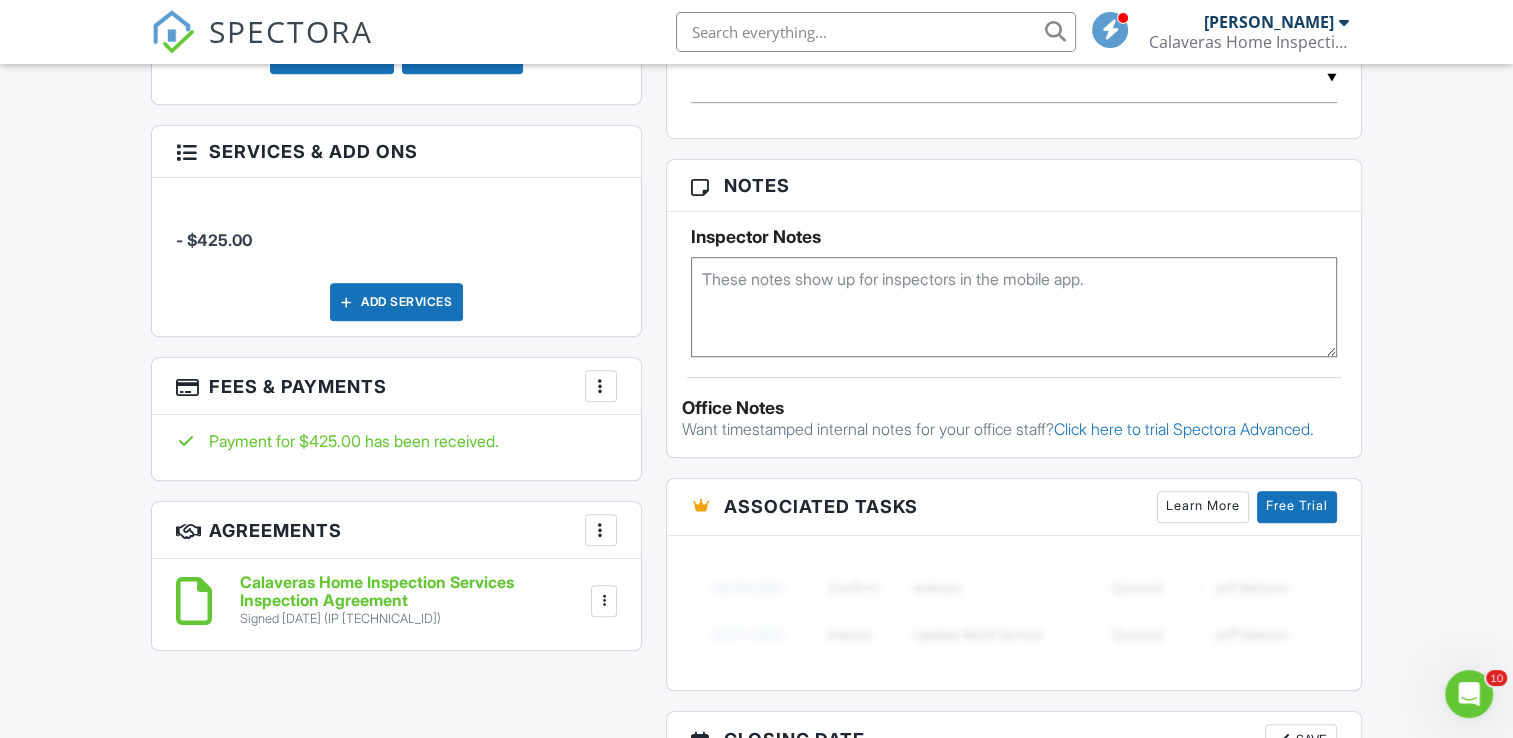 click at bounding box center [601, 386] 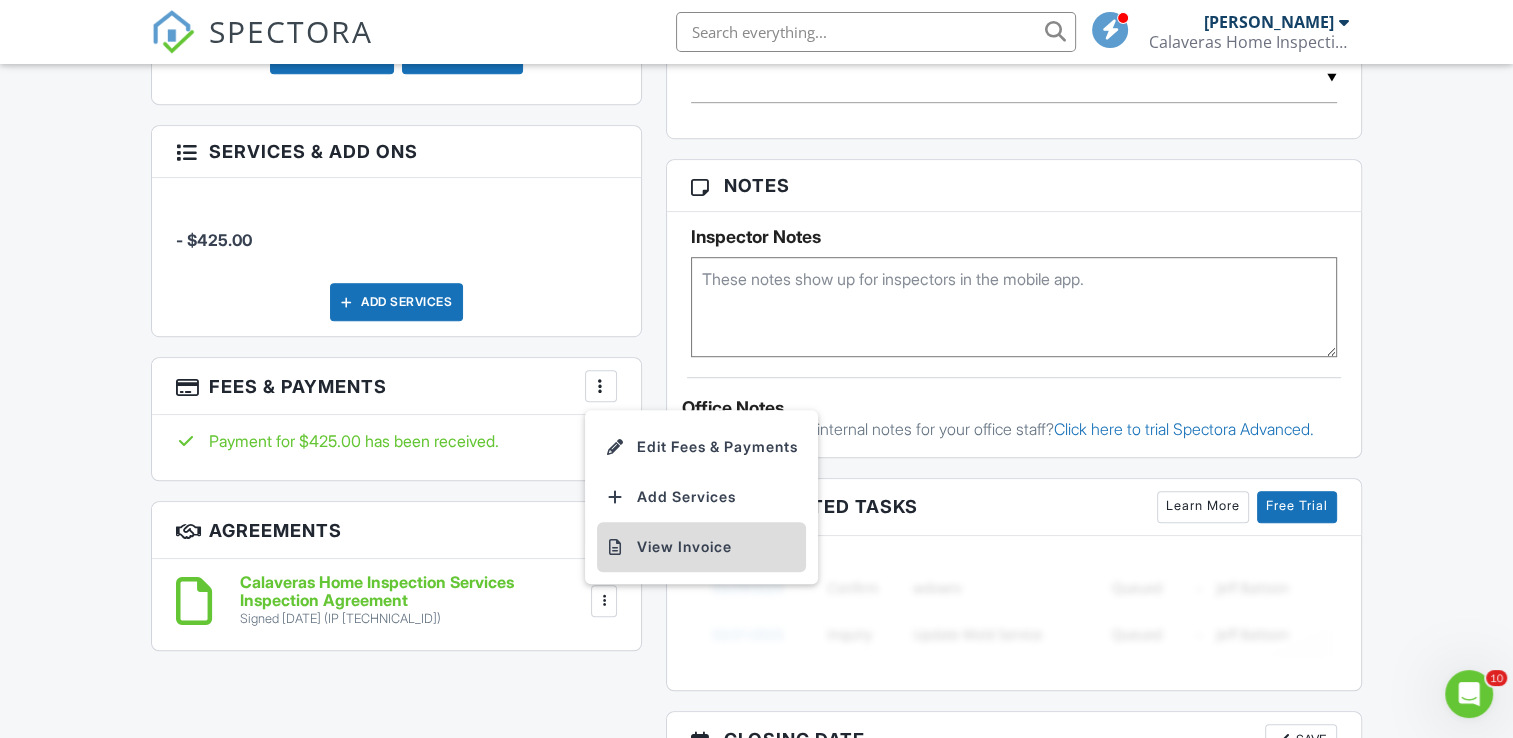 click on "View Invoice" at bounding box center (701, 547) 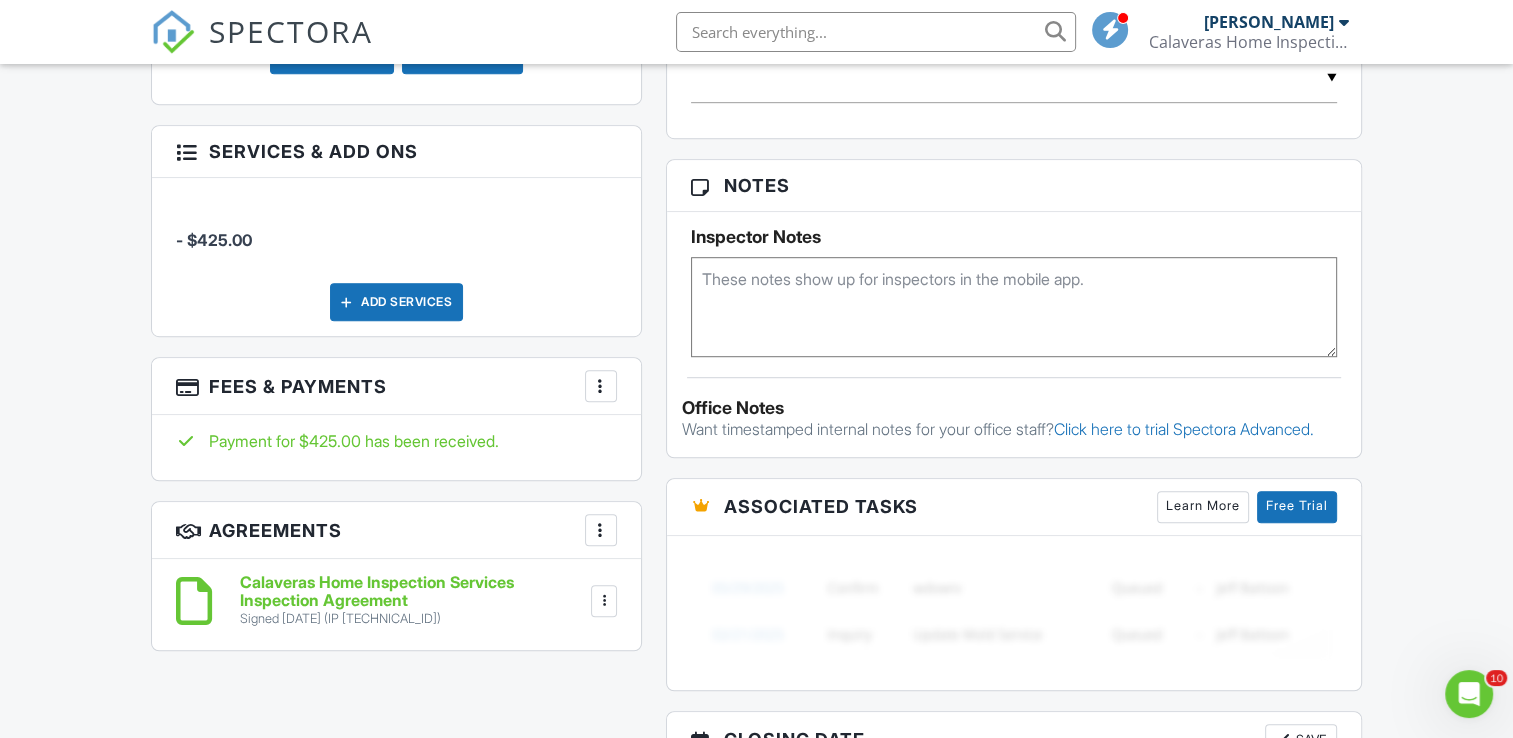 click on "Calaveras Home Inspection Services Inspection Agreement" at bounding box center (413, 591) 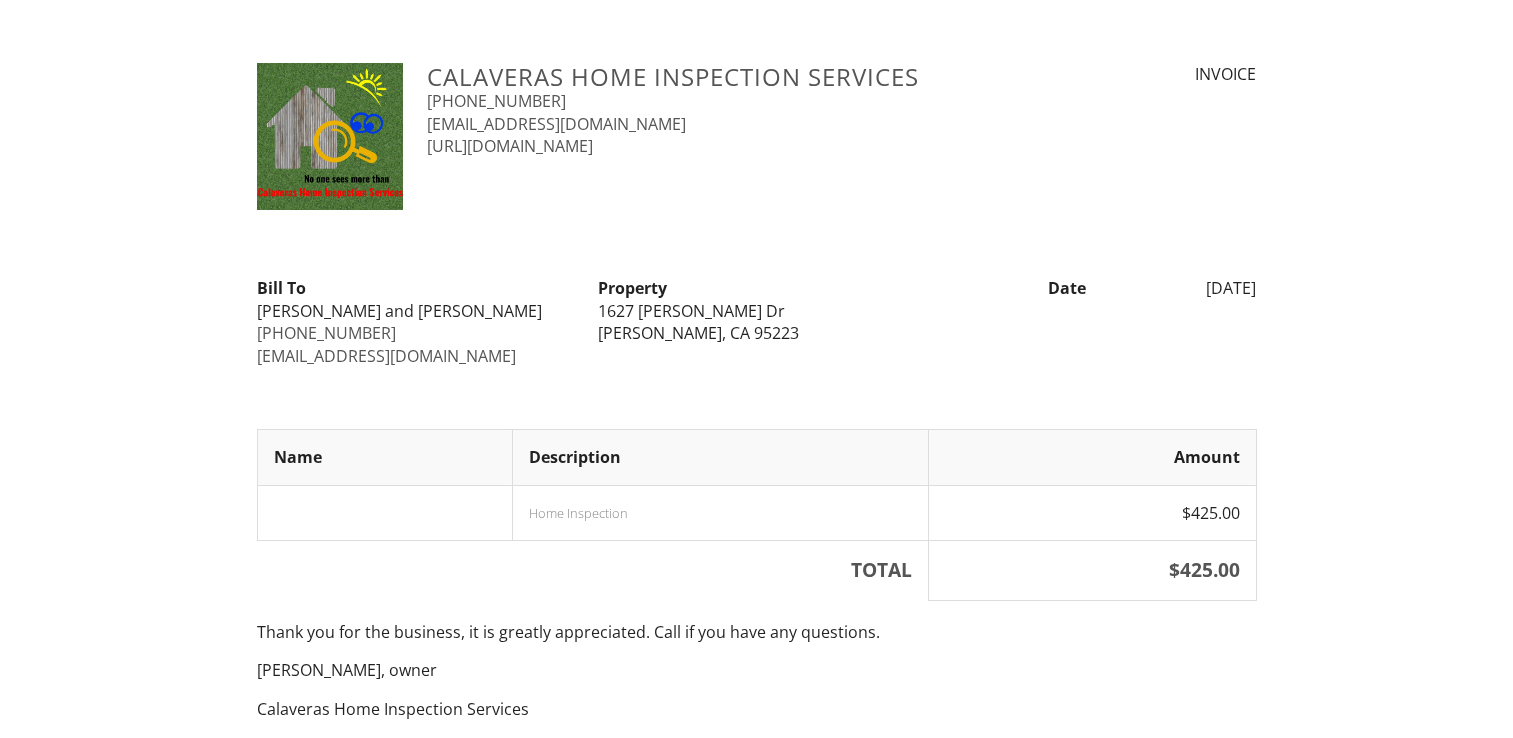 scroll, scrollTop: 0, scrollLeft: 0, axis: both 